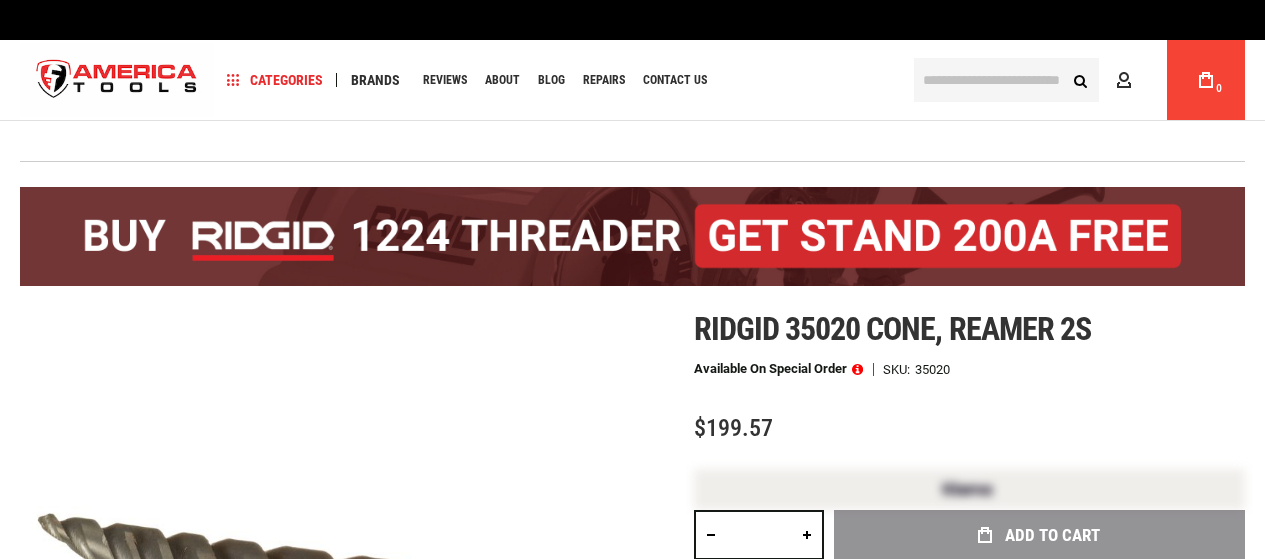 scroll, scrollTop: 0, scrollLeft: 0, axis: both 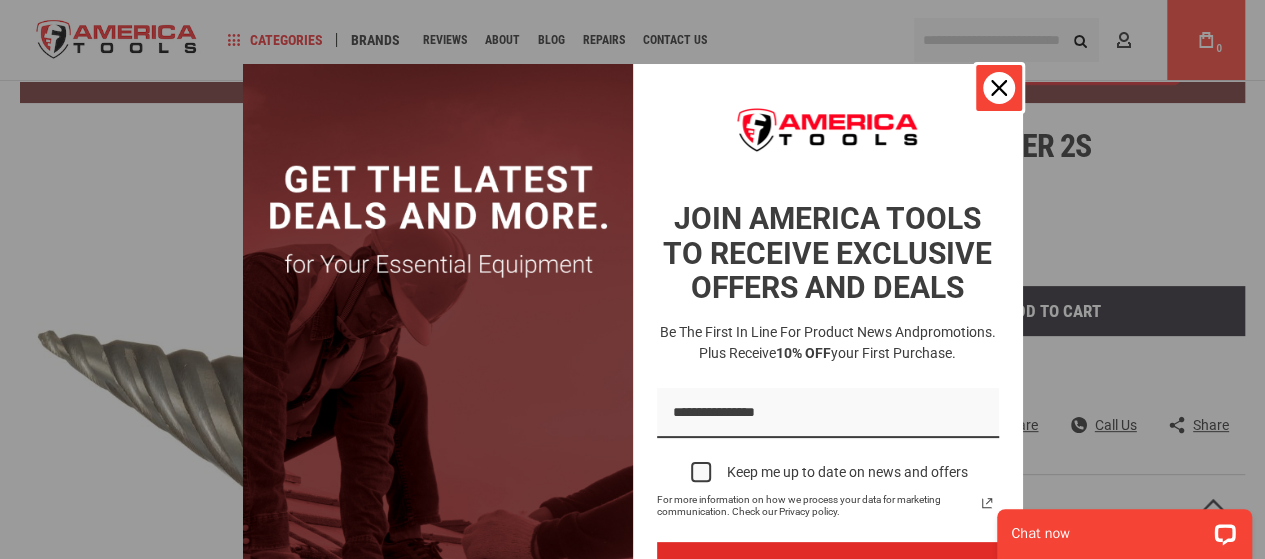 click 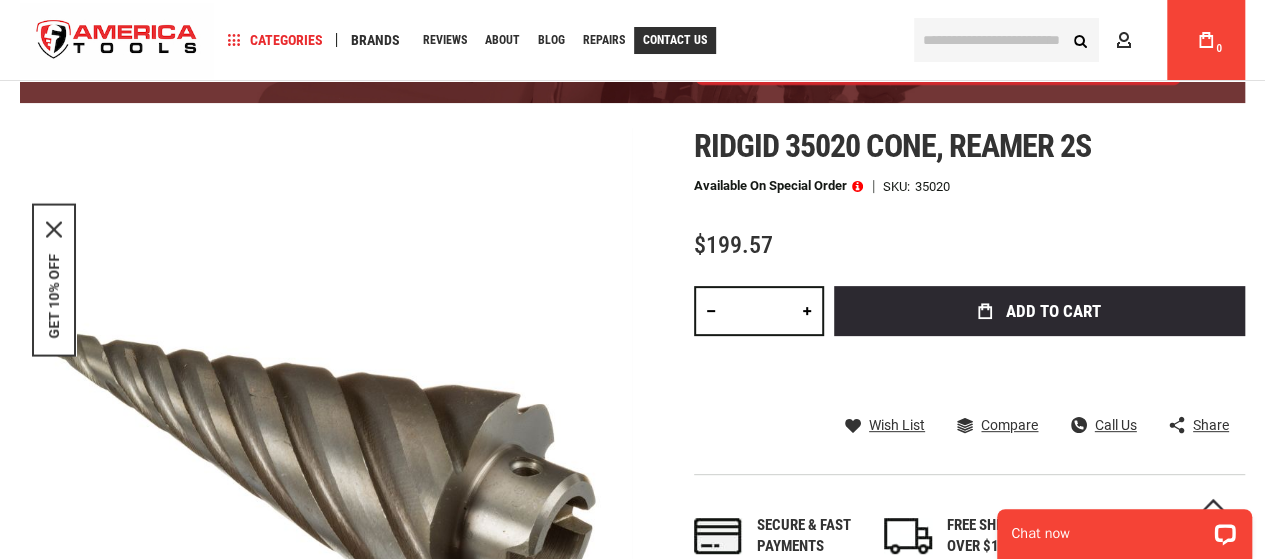 click on "Contact Us" at bounding box center (675, 40) 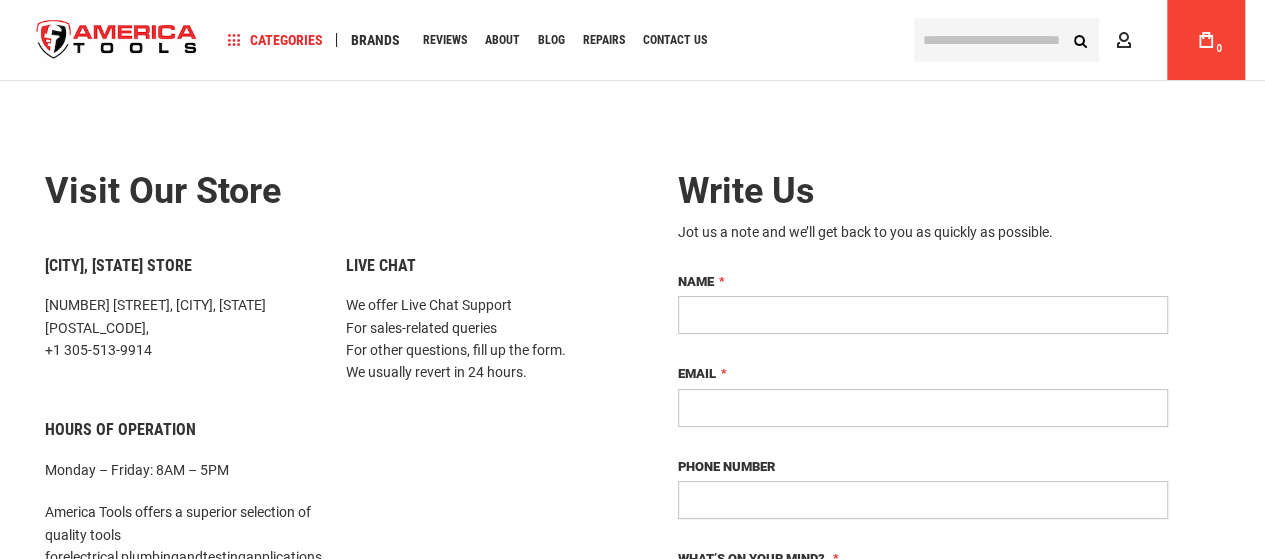 scroll, scrollTop: 100, scrollLeft: 0, axis: vertical 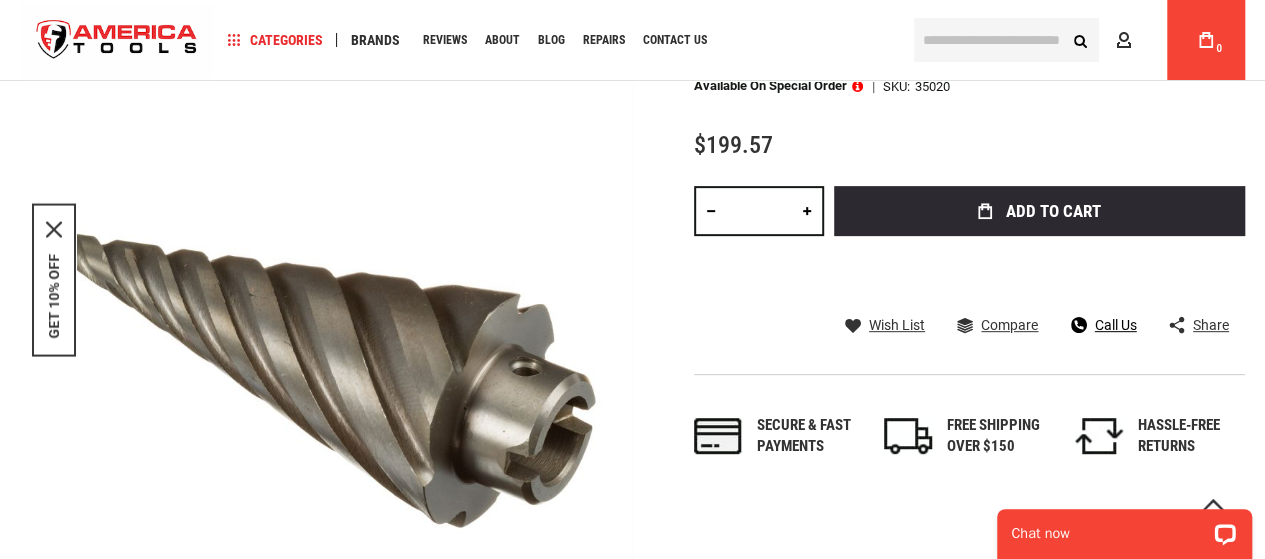 click on "Call Us" at bounding box center (1116, 325) 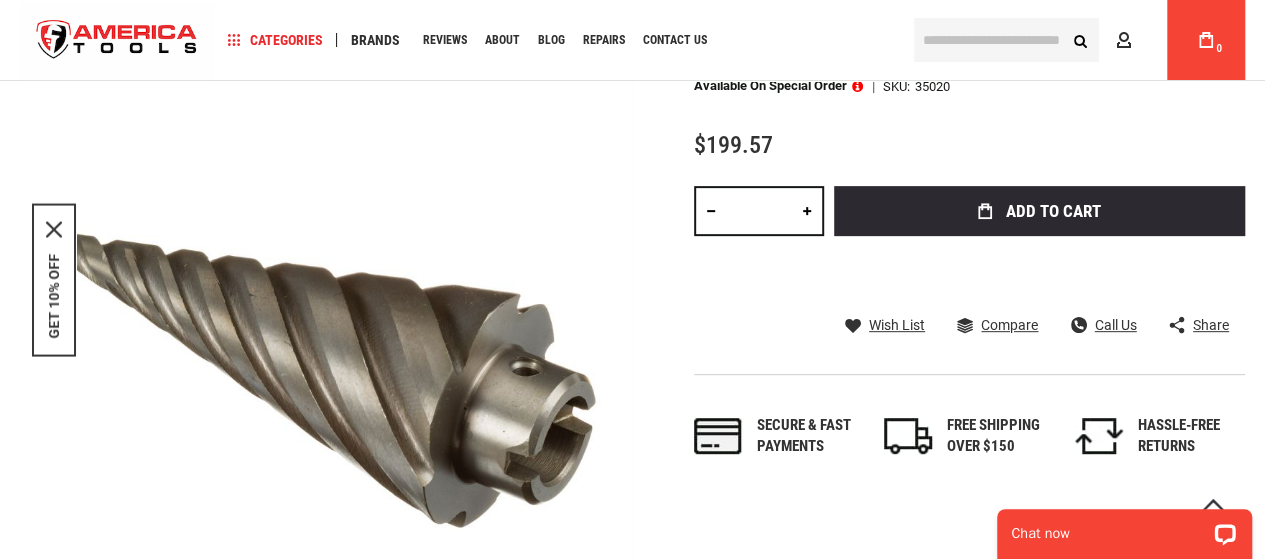 scroll, scrollTop: 200, scrollLeft: 0, axis: vertical 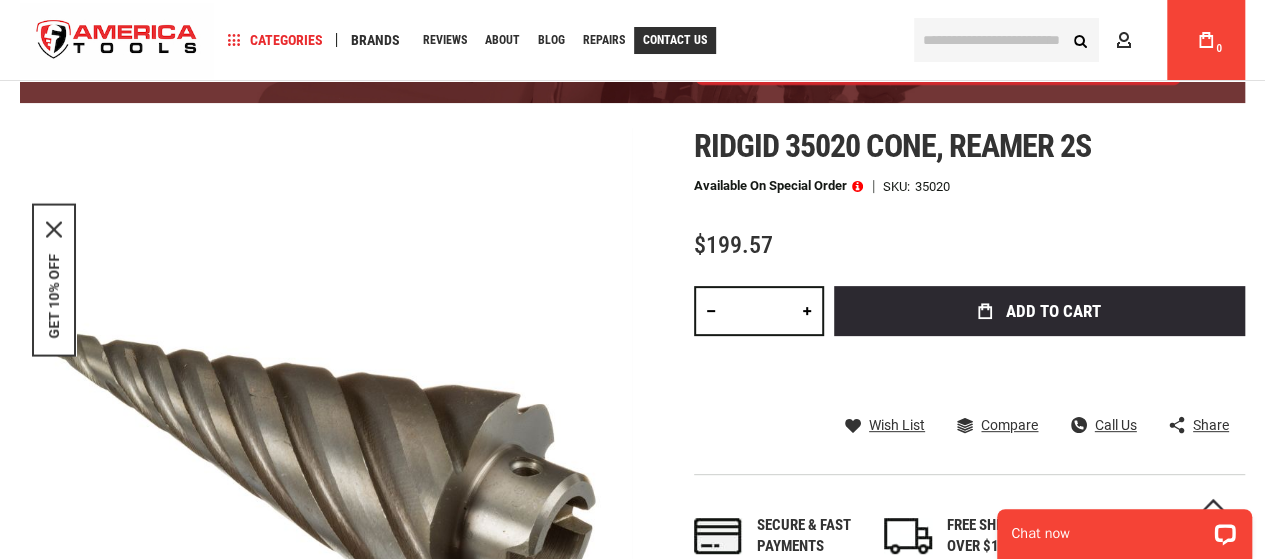click on "Contact Us" at bounding box center [675, 40] 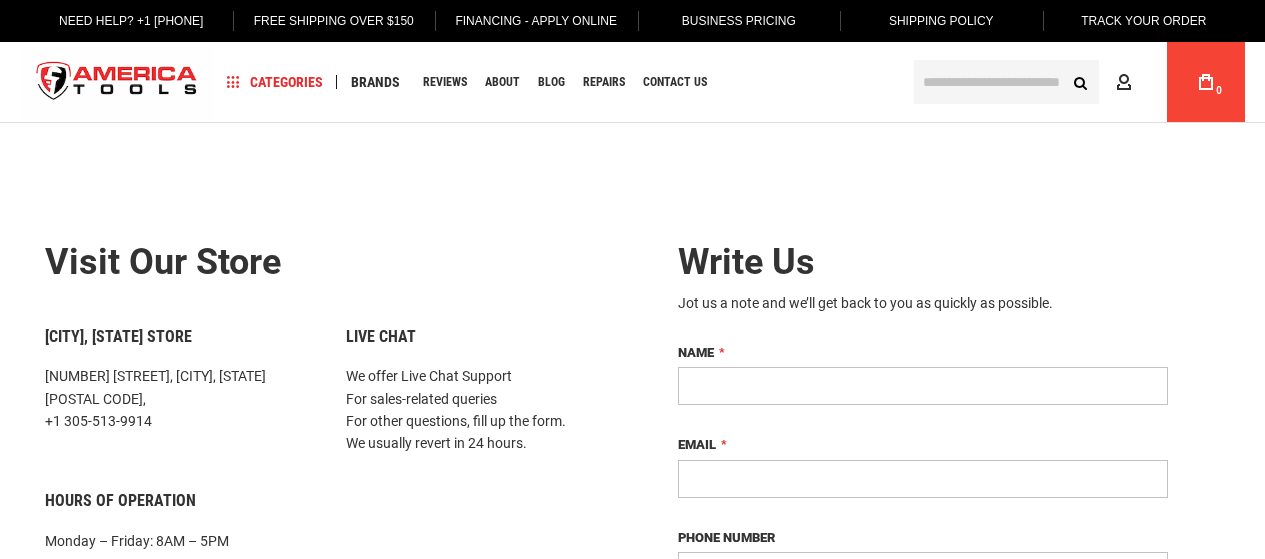 scroll, scrollTop: 0, scrollLeft: 0, axis: both 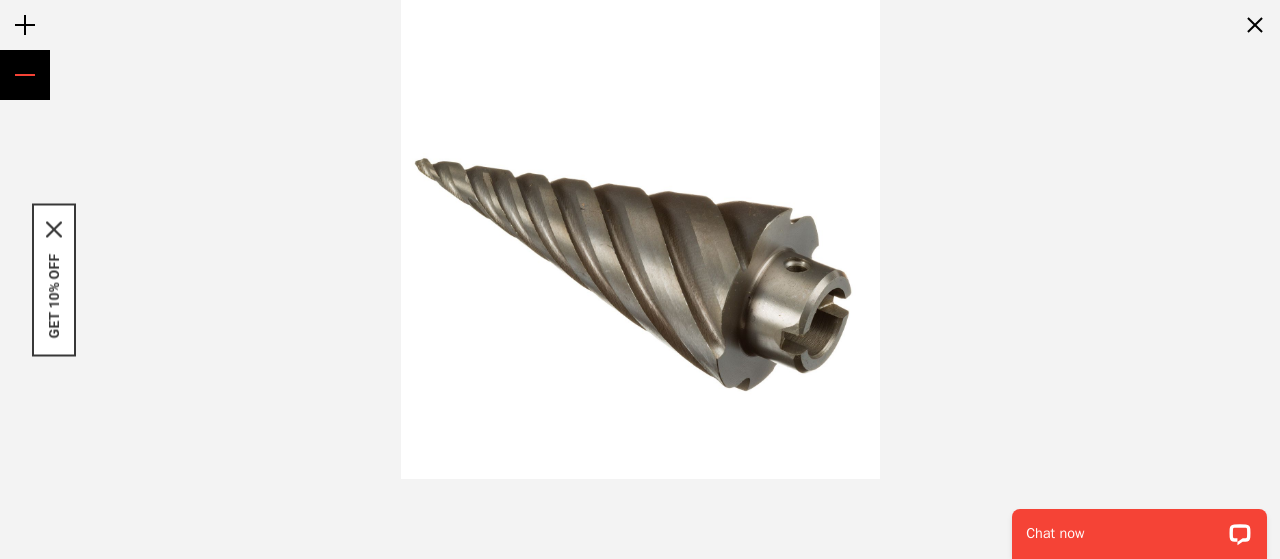 click at bounding box center [25, 75] 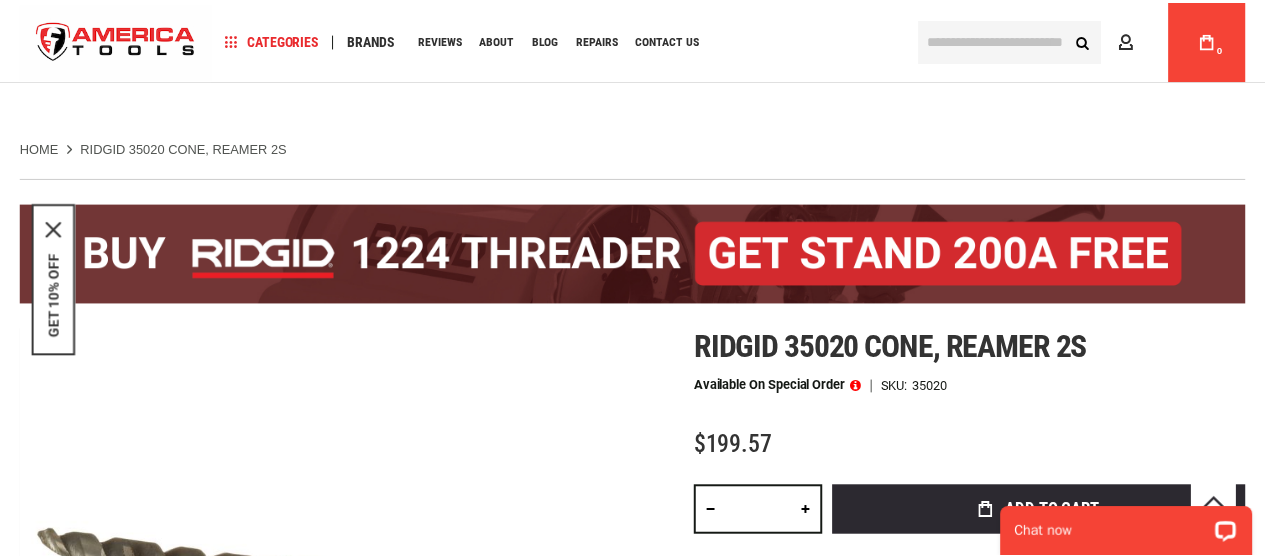 scroll, scrollTop: 100, scrollLeft: 0, axis: vertical 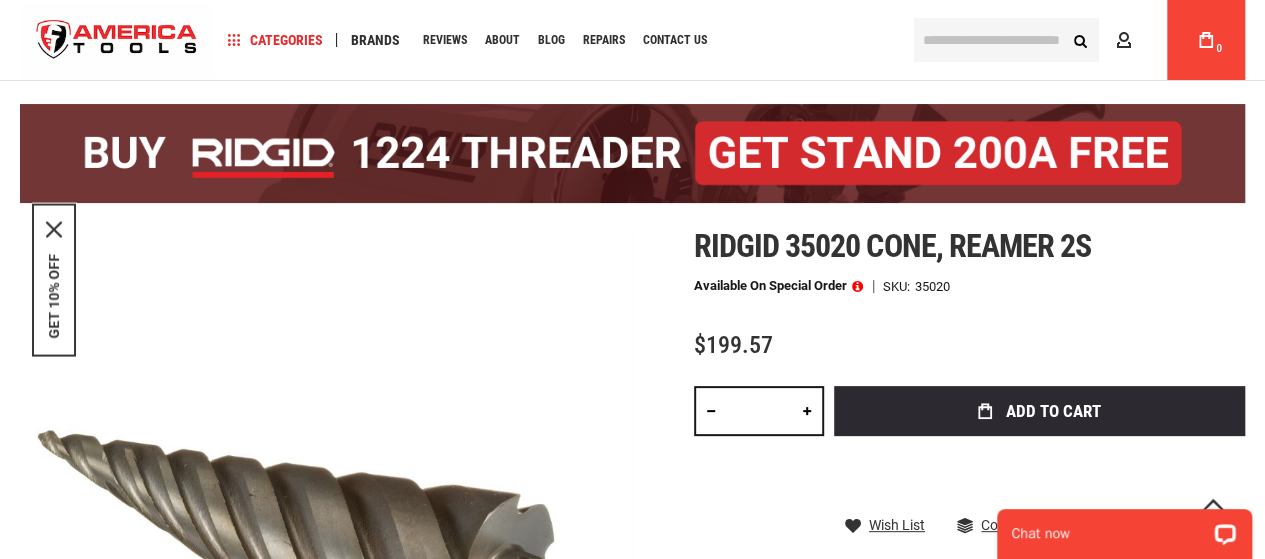 drag, startPoint x: 58, startPoint y: 494, endPoint x: 84, endPoint y: 469, distance: 36.069378 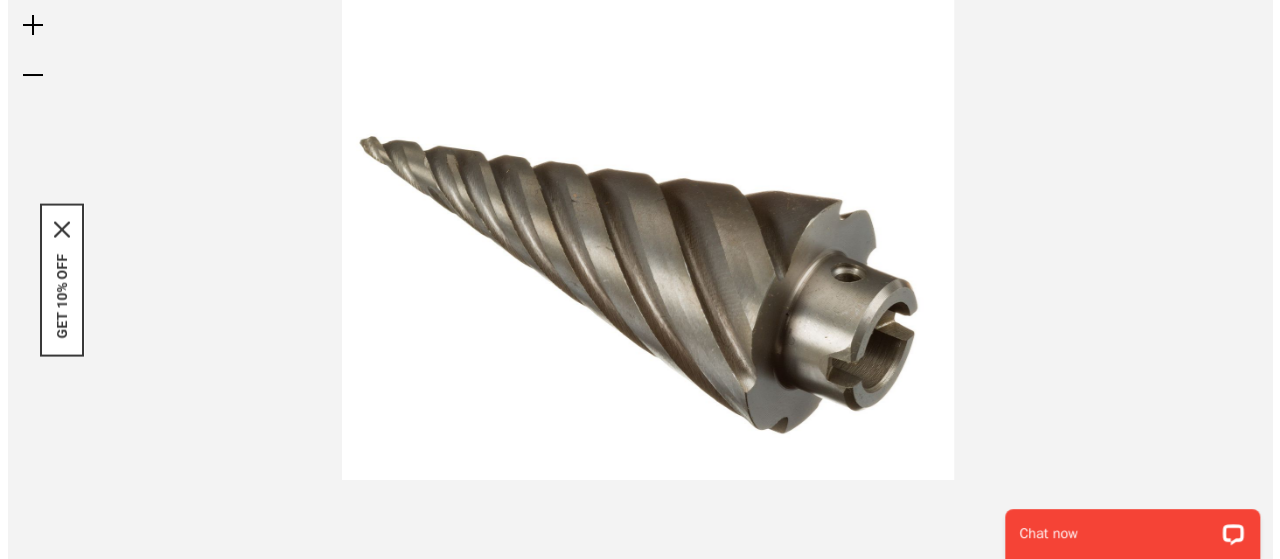scroll, scrollTop: 0, scrollLeft: 0, axis: both 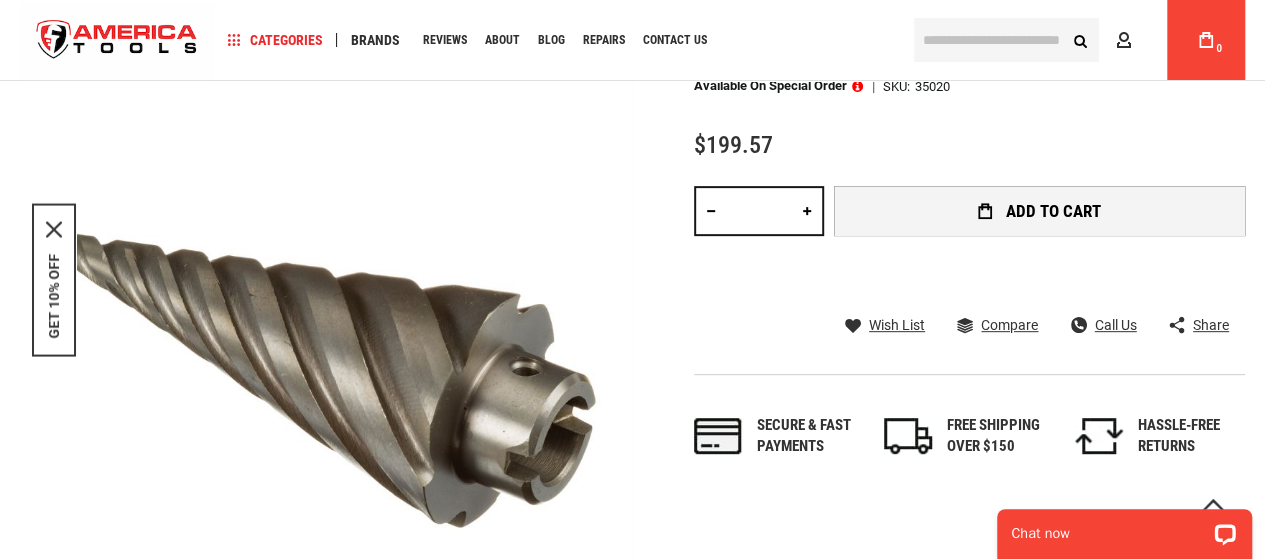 click on "Add to Cart" at bounding box center [1052, 211] 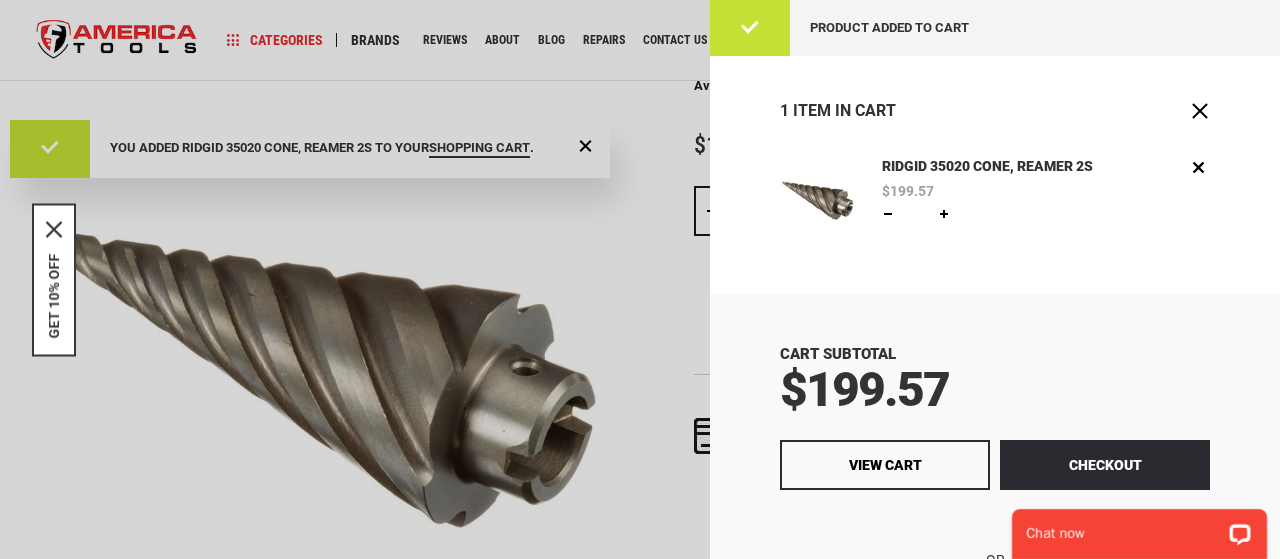 scroll, scrollTop: 0, scrollLeft: 0, axis: both 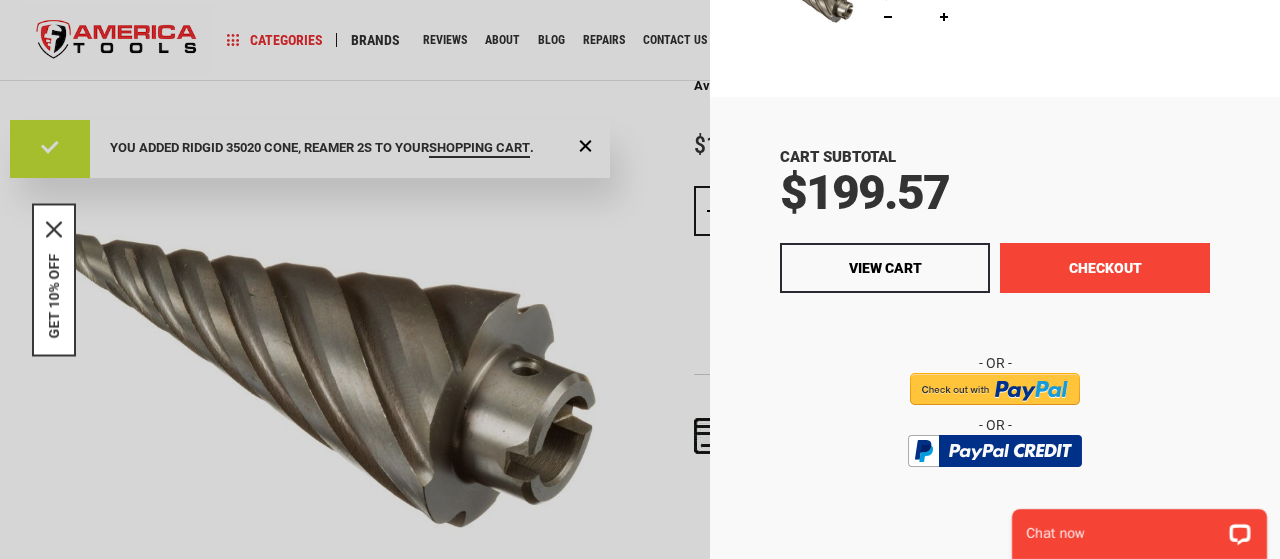 click on "Checkout" at bounding box center (1105, 268) 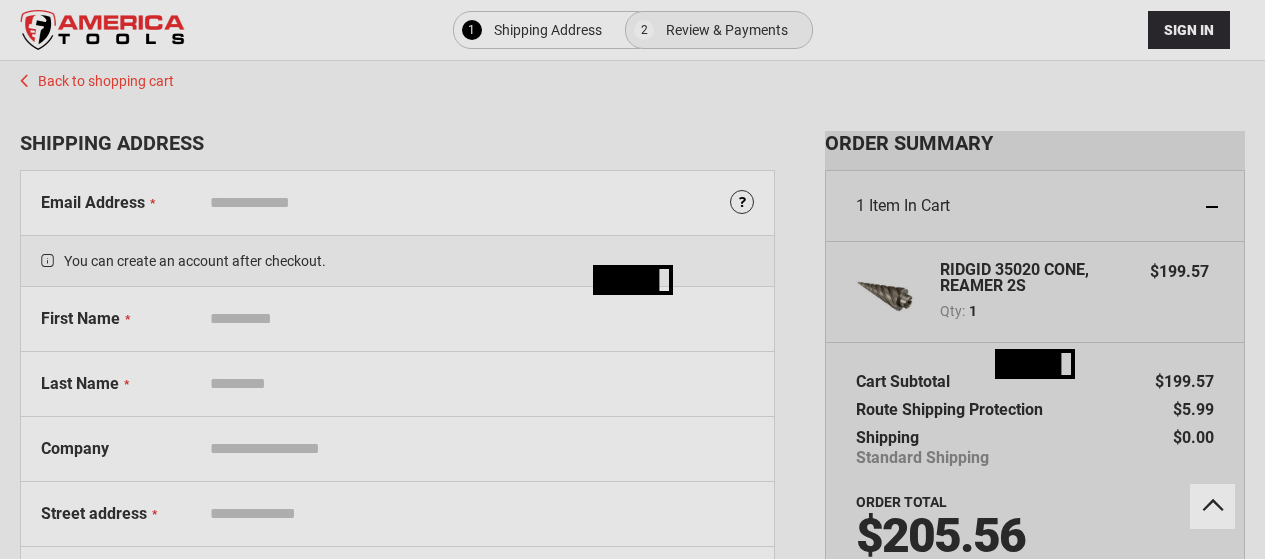 select on "**" 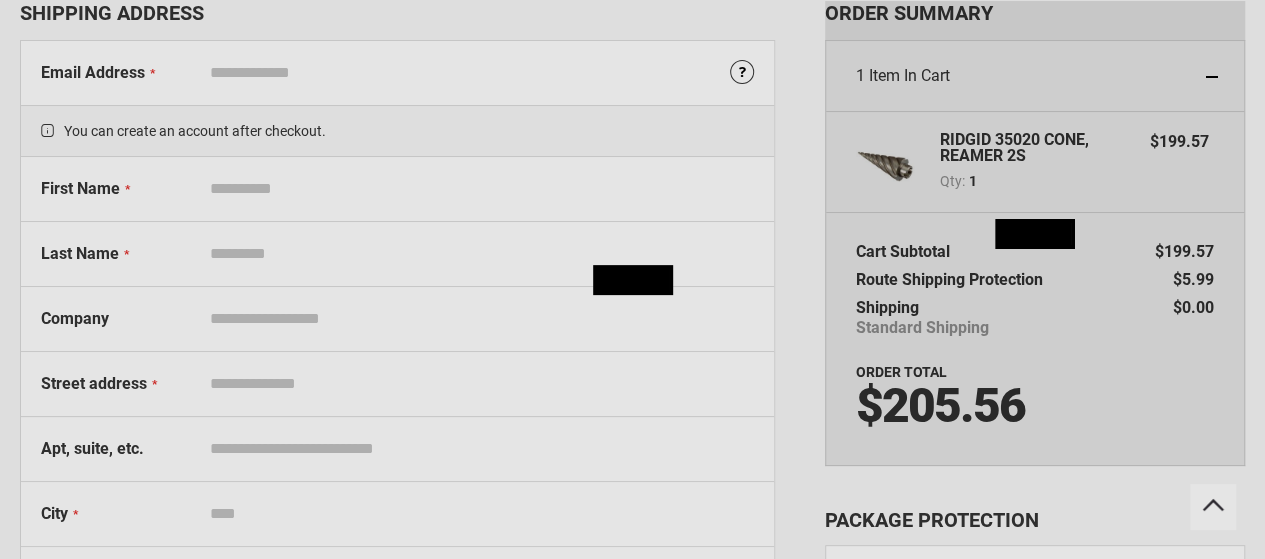 scroll, scrollTop: 0, scrollLeft: 0, axis: both 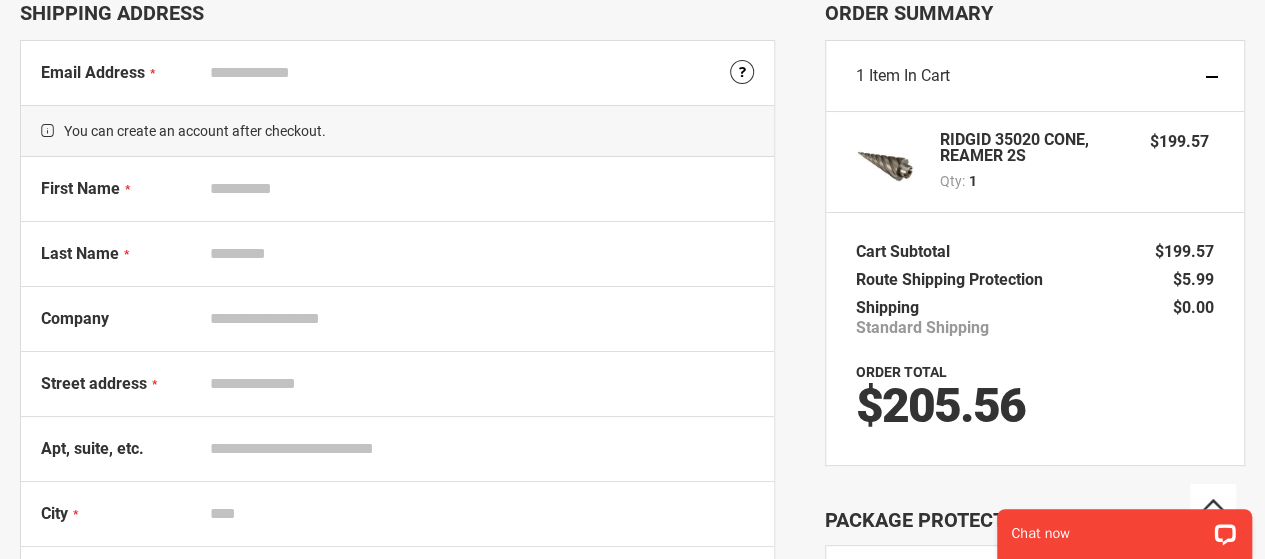 click on "Email Address" at bounding box center (477, 73) 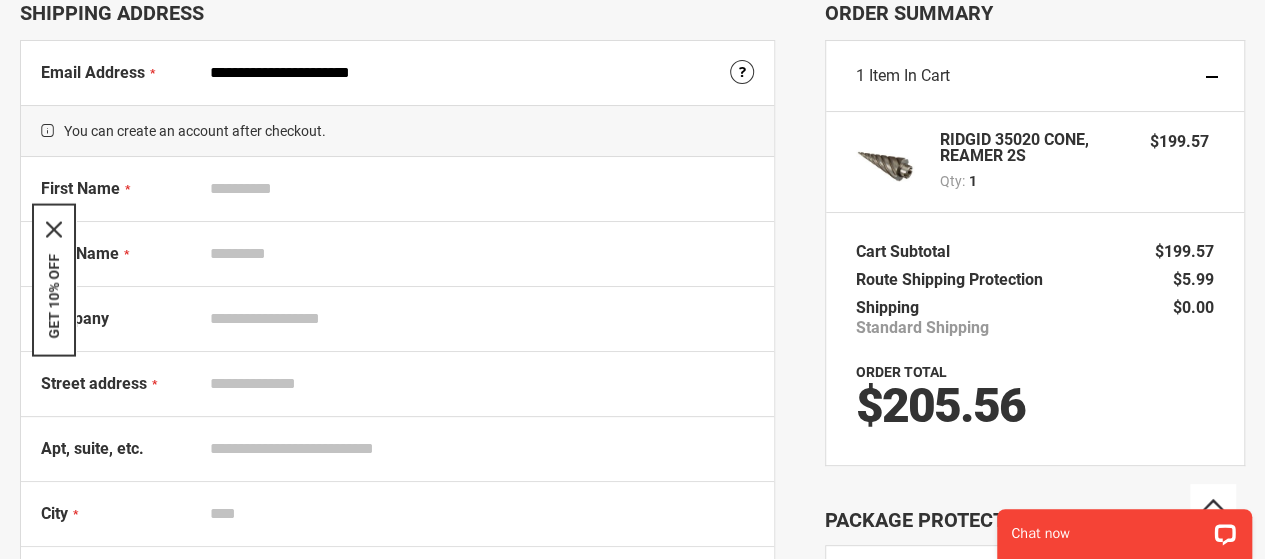 type on "**********" 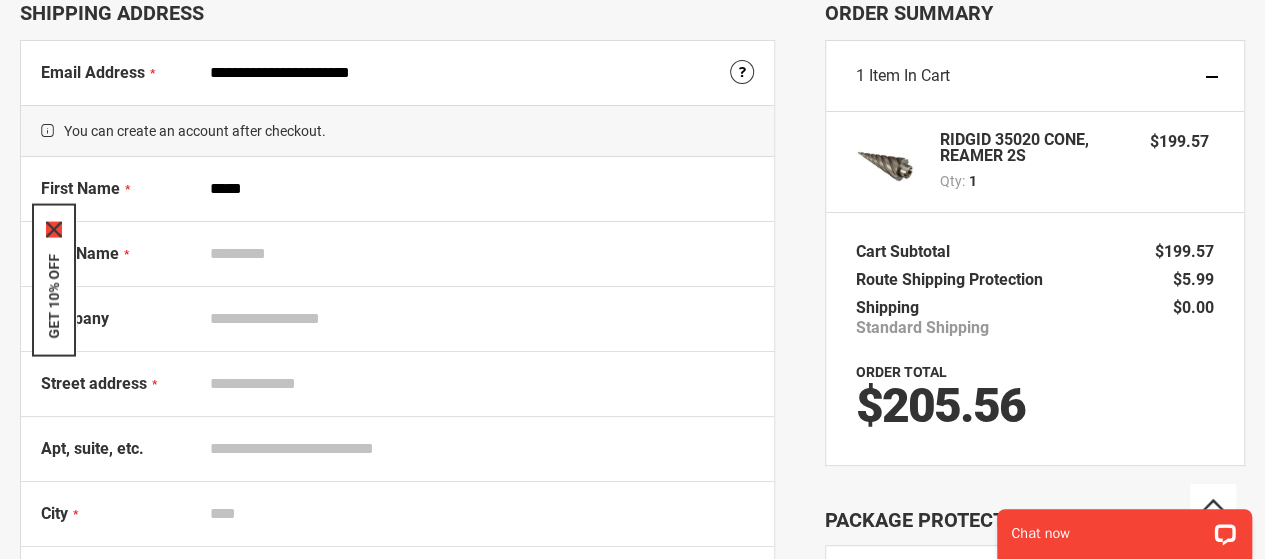 type on "****" 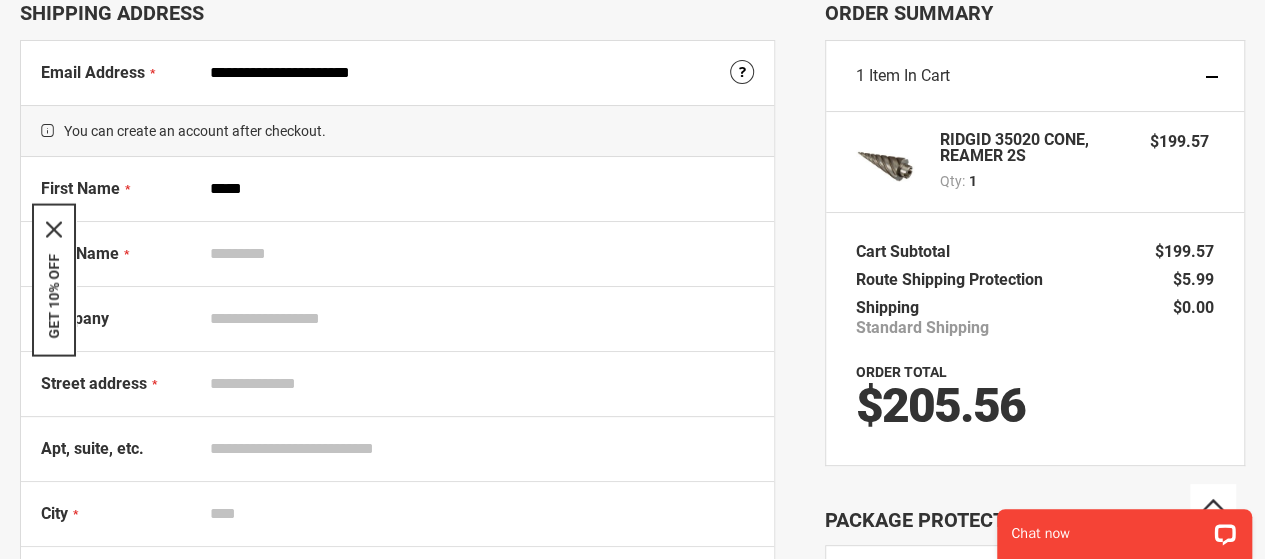 drag, startPoint x: 60, startPoint y: 233, endPoint x: 95, endPoint y: 235, distance: 35.057095 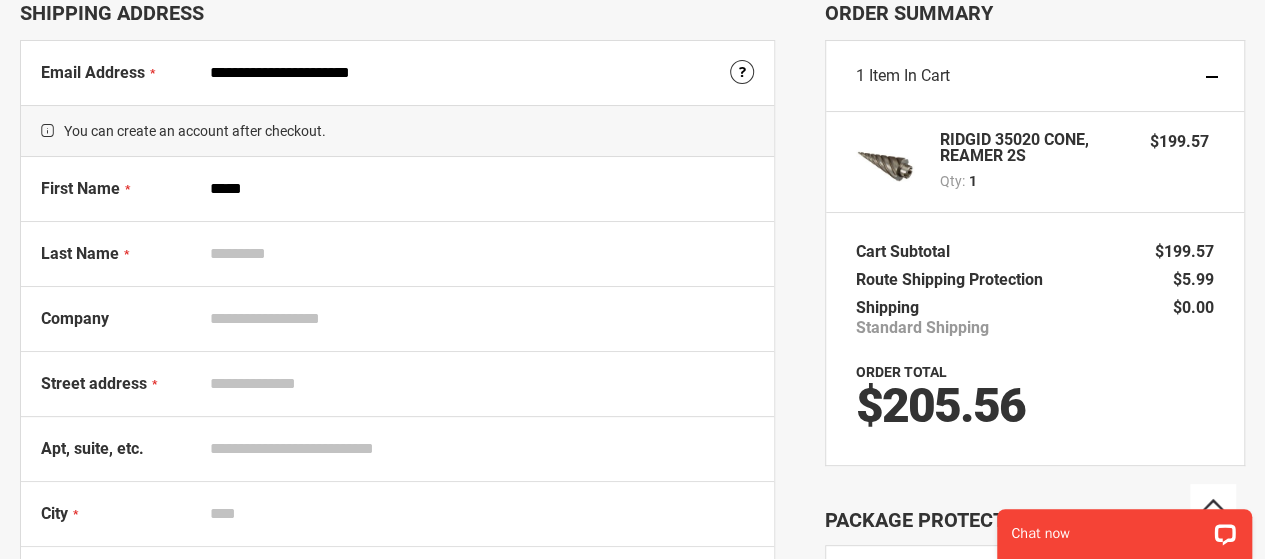 click on "Last Name" at bounding box center (477, 254) 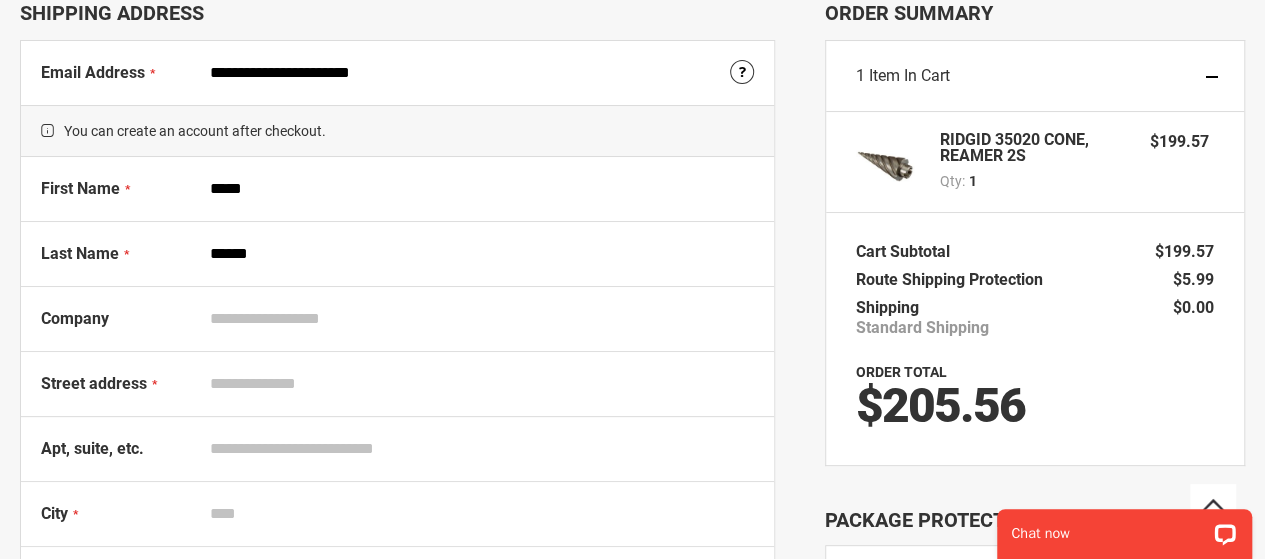 type on "******" 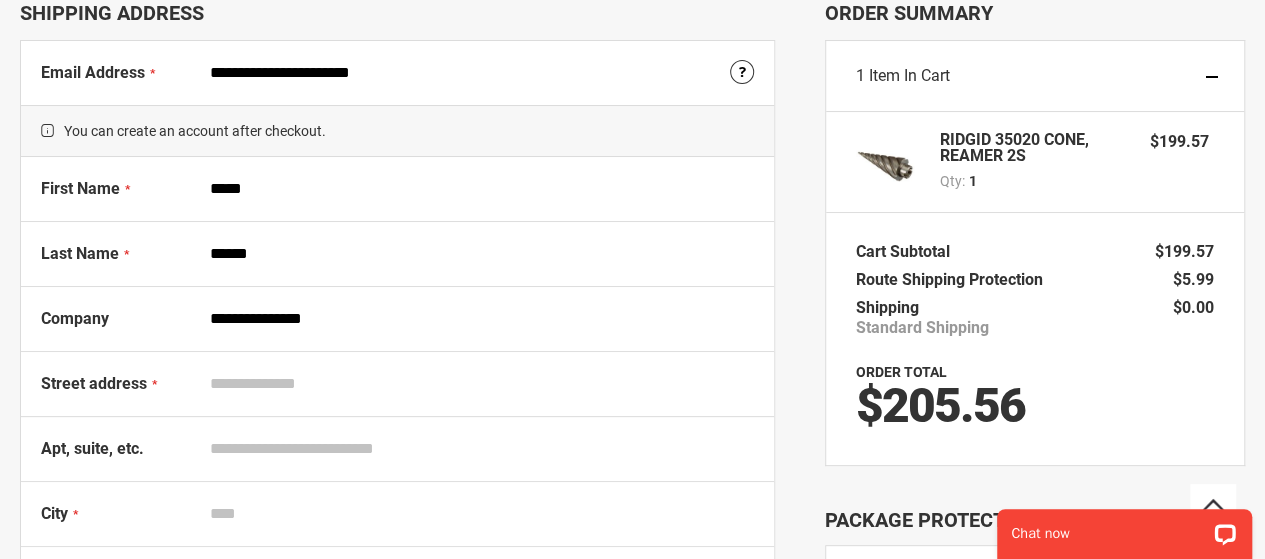 type on "**********" 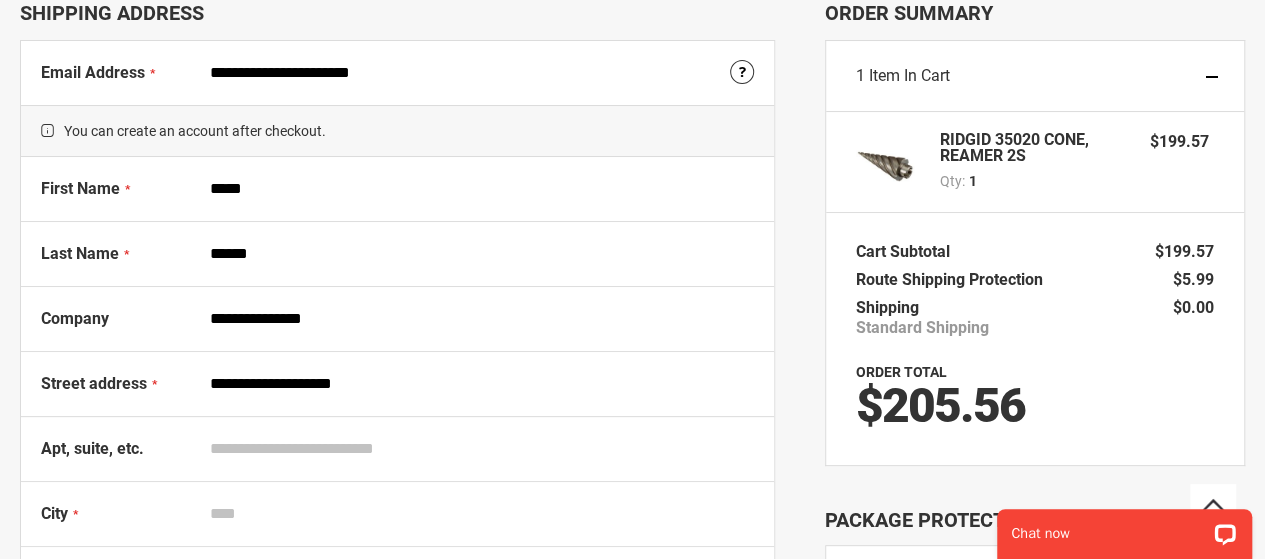 type on "*********" 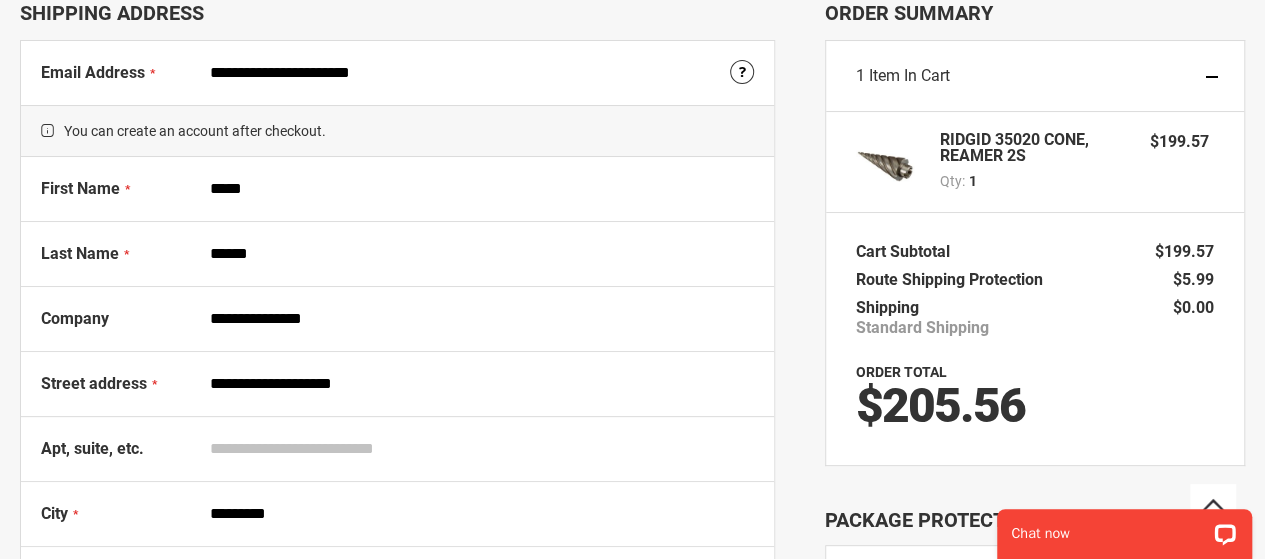 select on "**" 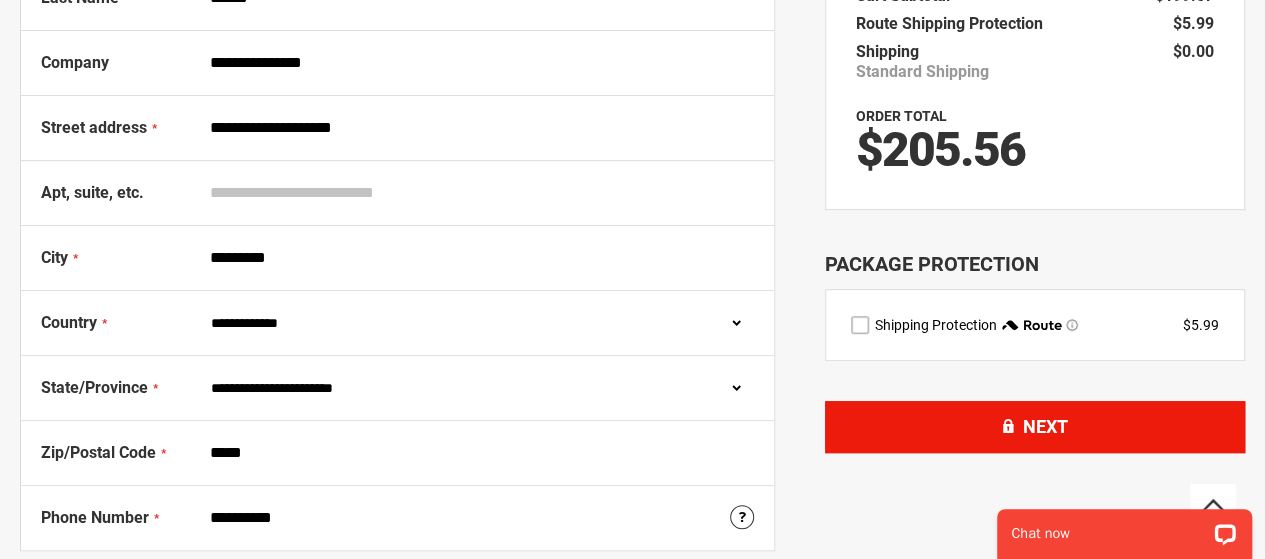 scroll, scrollTop: 430, scrollLeft: 0, axis: vertical 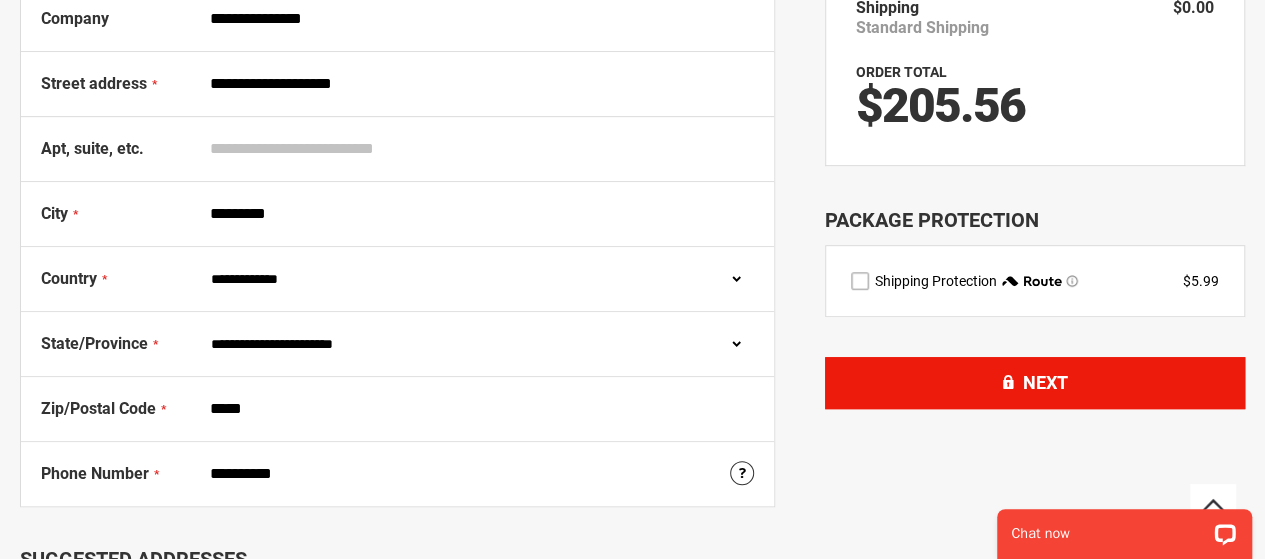click on "Next" at bounding box center [1045, 382] 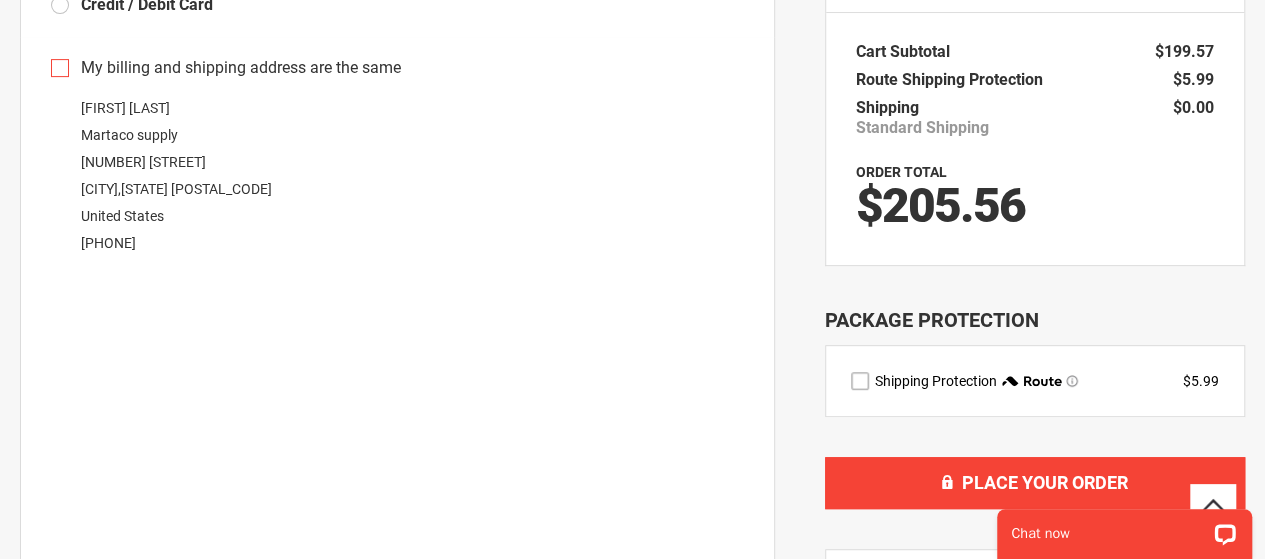 scroll, scrollTop: 300, scrollLeft: 0, axis: vertical 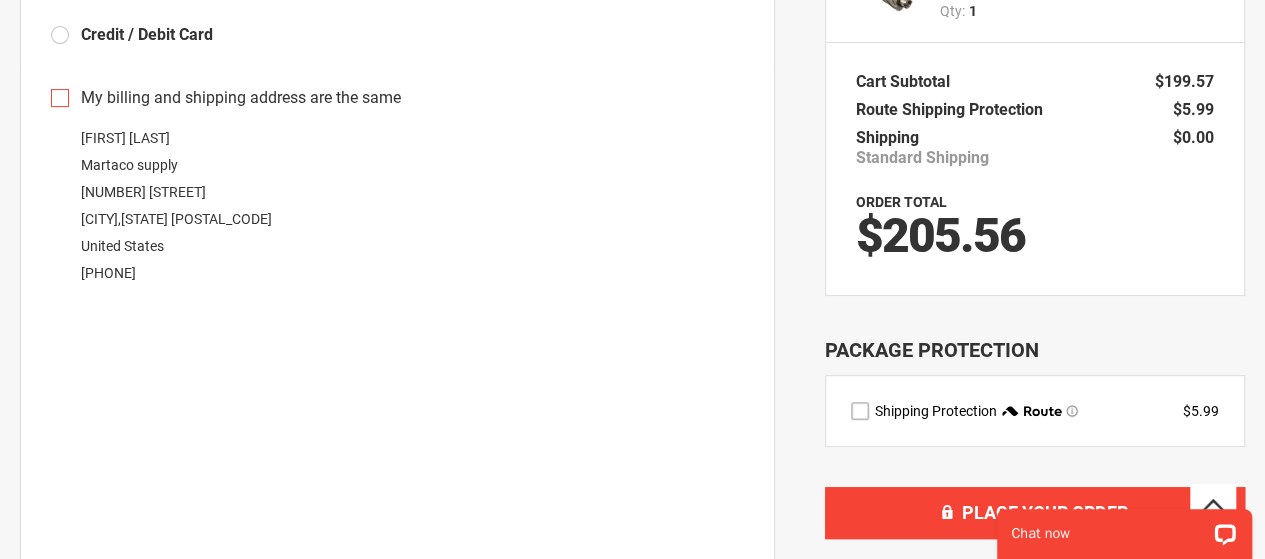 click on "My billing and shipping address are the same" at bounding box center (397, 98) 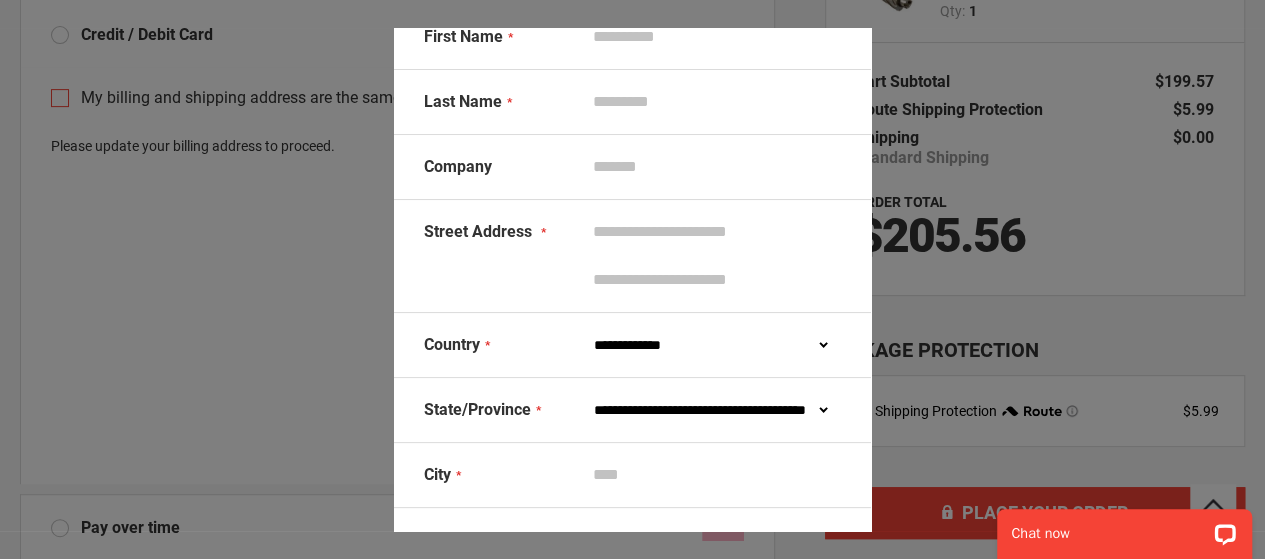 scroll, scrollTop: 0, scrollLeft: 0, axis: both 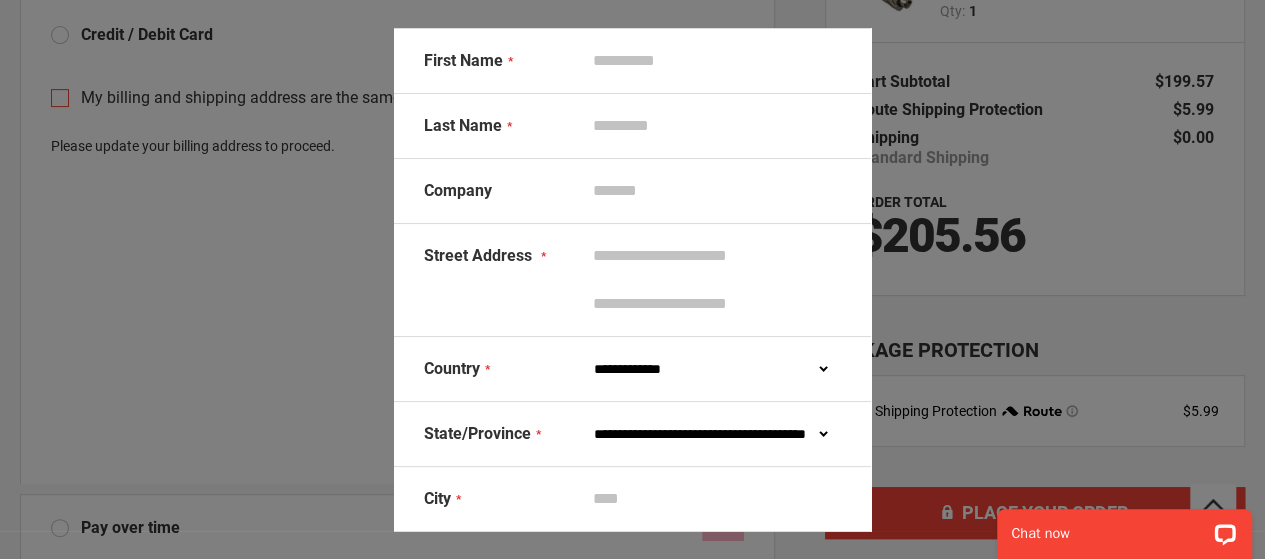 click on "First Name" at bounding box center (712, 61) 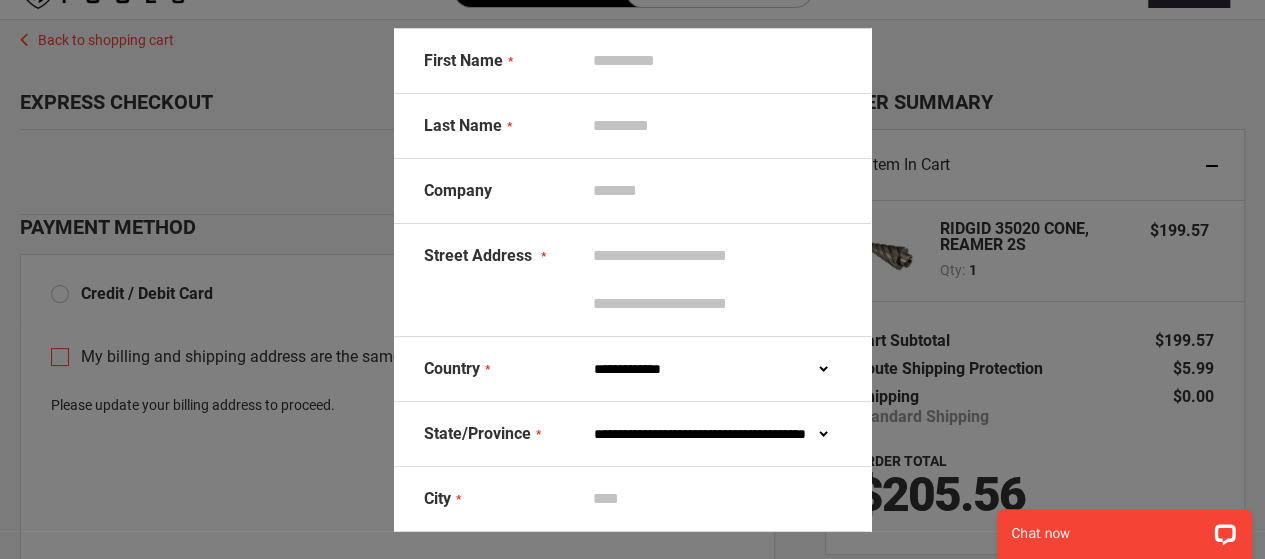 scroll, scrollTop: 0, scrollLeft: 0, axis: both 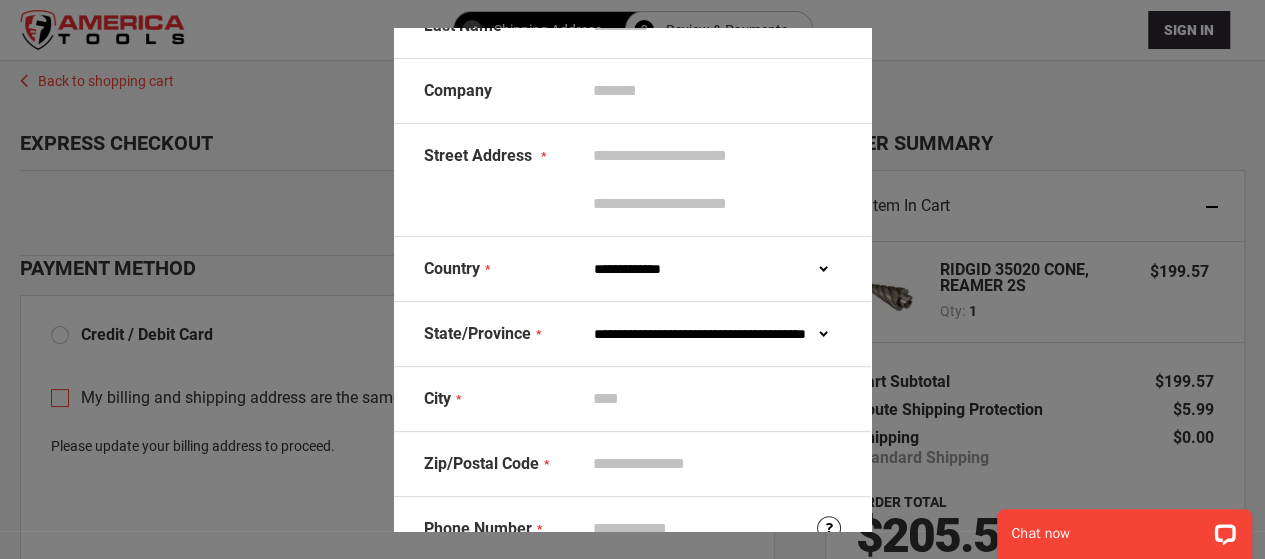 click on "Billing Address
First Name
Last Name
Company
Street Address
Street Address: Line 1
Street Address: Line 2" at bounding box center (632, 279) 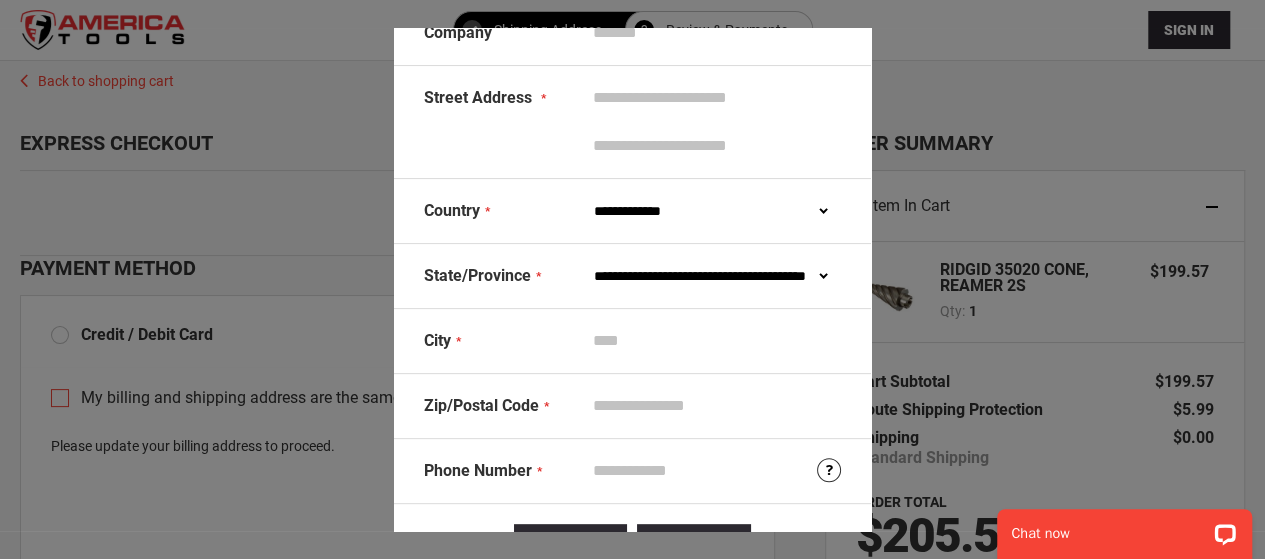 scroll, scrollTop: 205, scrollLeft: 0, axis: vertical 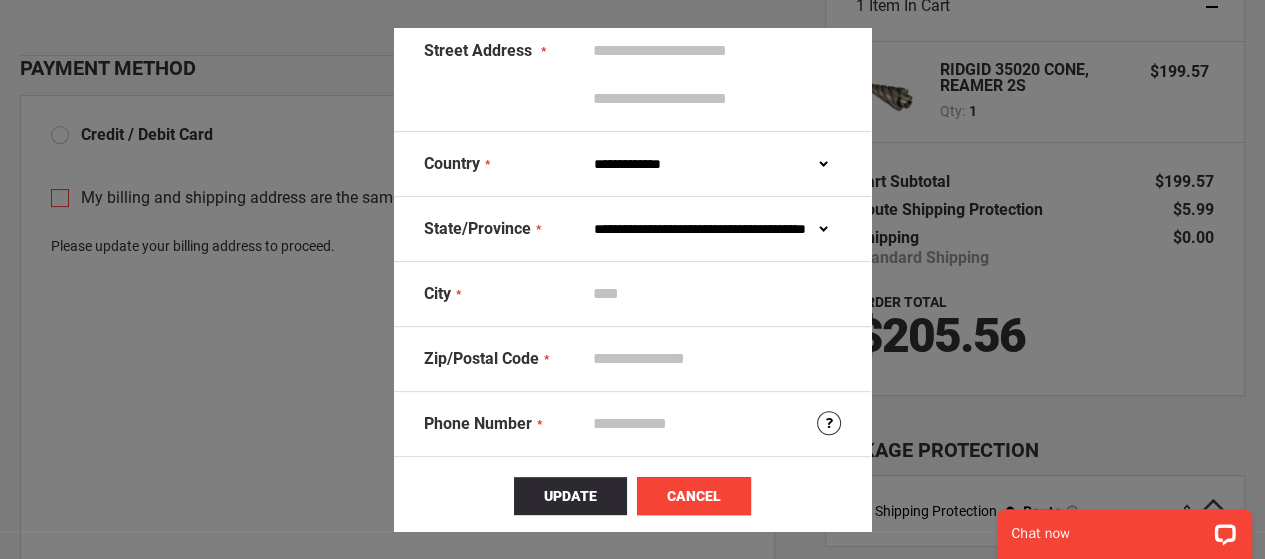 click on "Cancel" at bounding box center (694, 496) 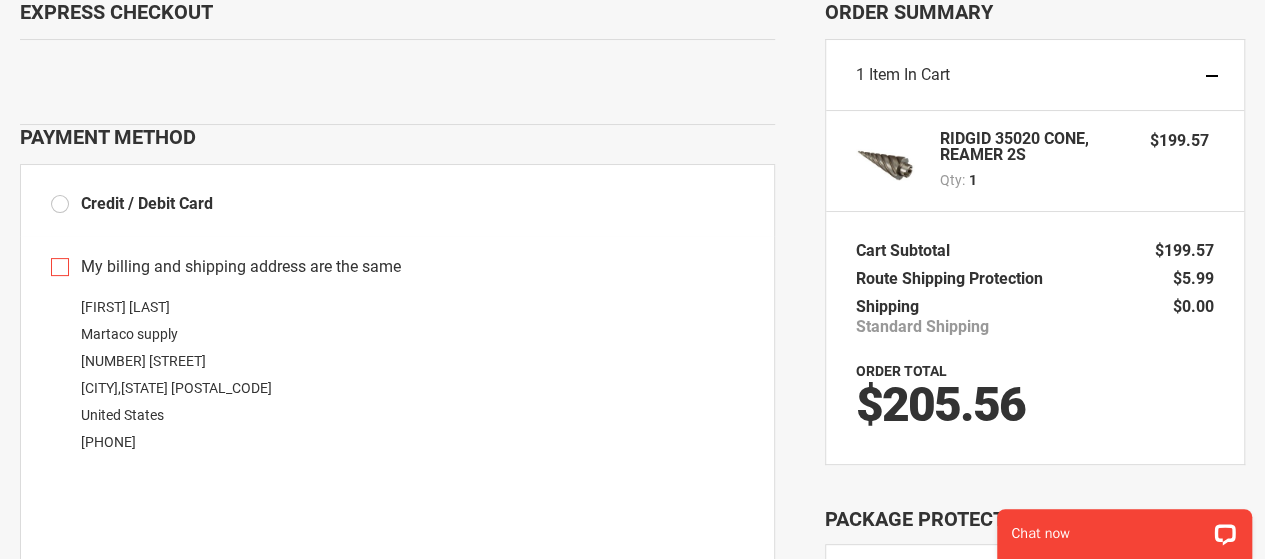 scroll, scrollTop: 100, scrollLeft: 0, axis: vertical 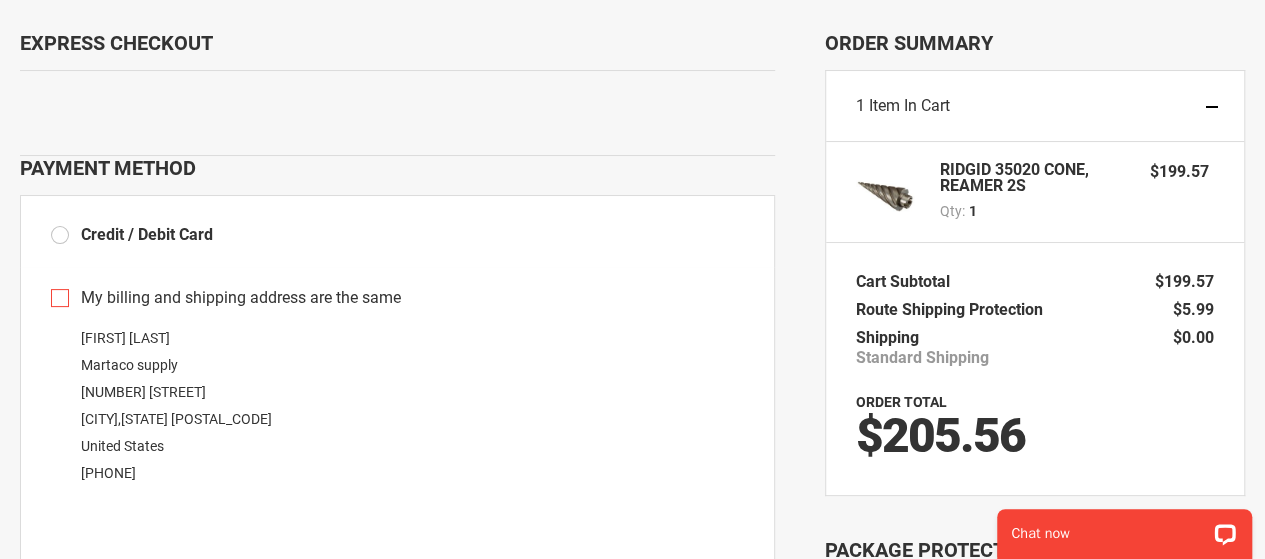click on "Credit / Debit Card" at bounding box center [132, 235] 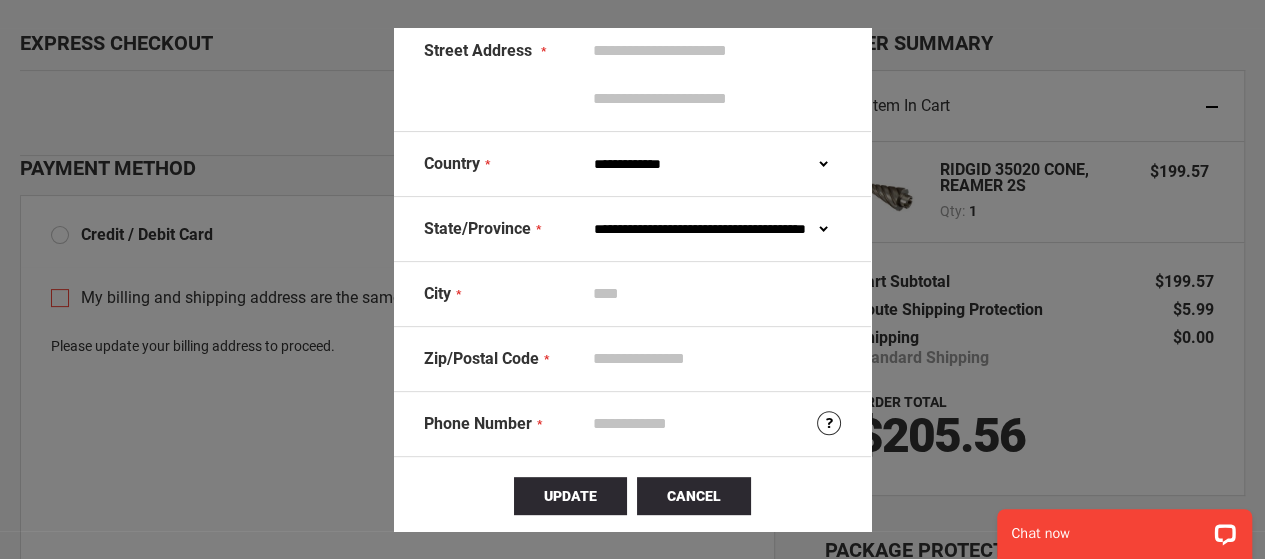 click on "Billing Address
First Name
Last Name
Company
Street Address
Street Address: Line 1
Street Address: Line 2" at bounding box center (632, 279) 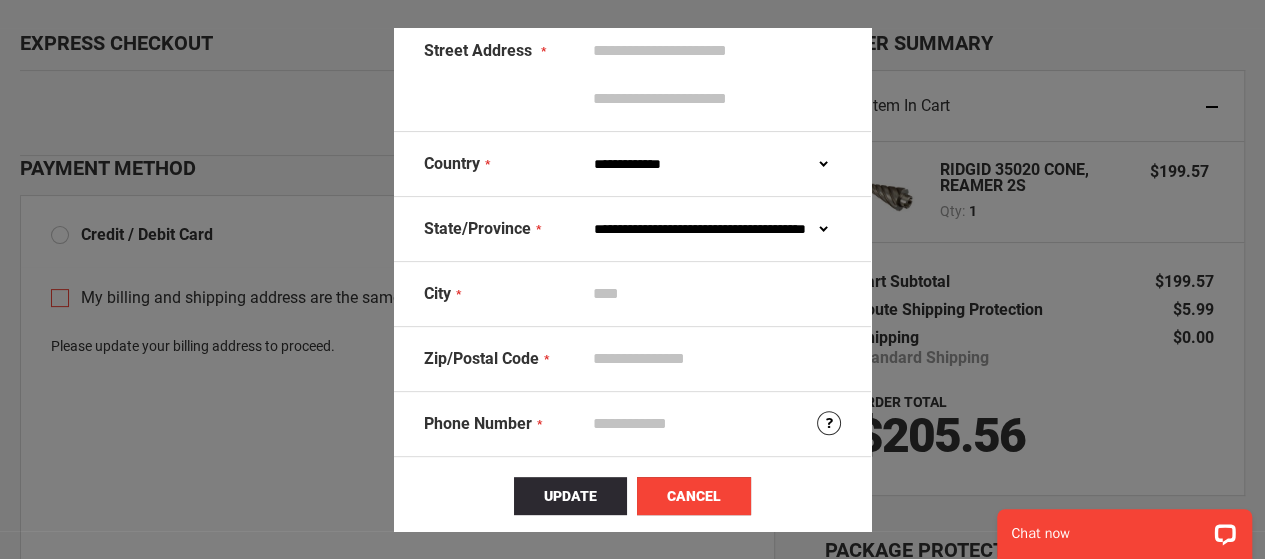 click on "Cancel" at bounding box center (694, 496) 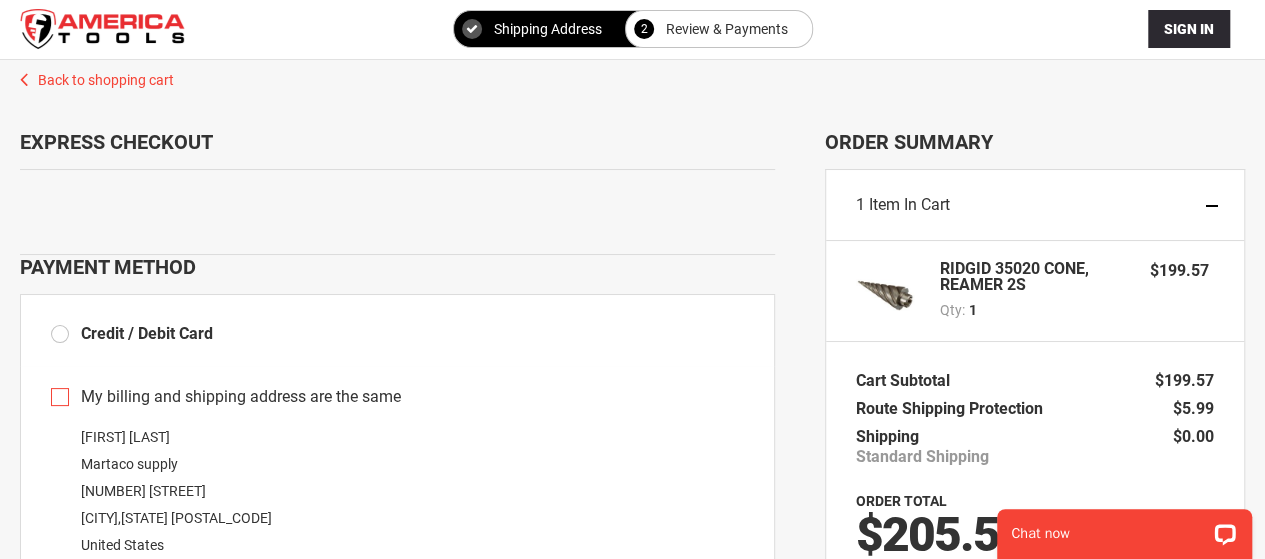 scroll, scrollTop: 0, scrollLeft: 0, axis: both 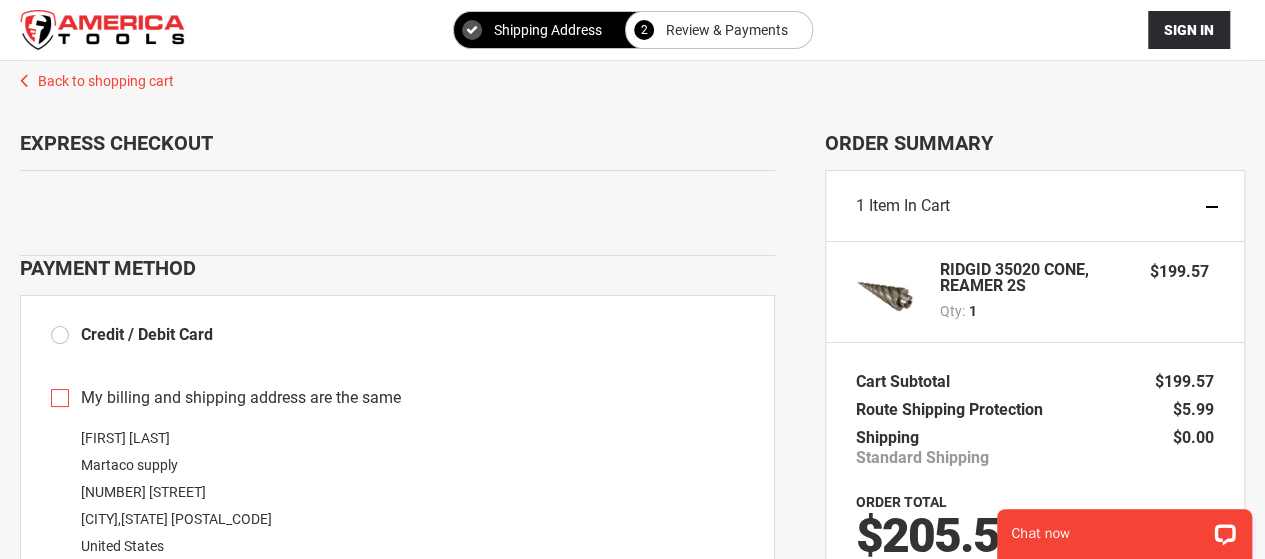 click on "1
Shipping Address" at bounding box center [547, 30] 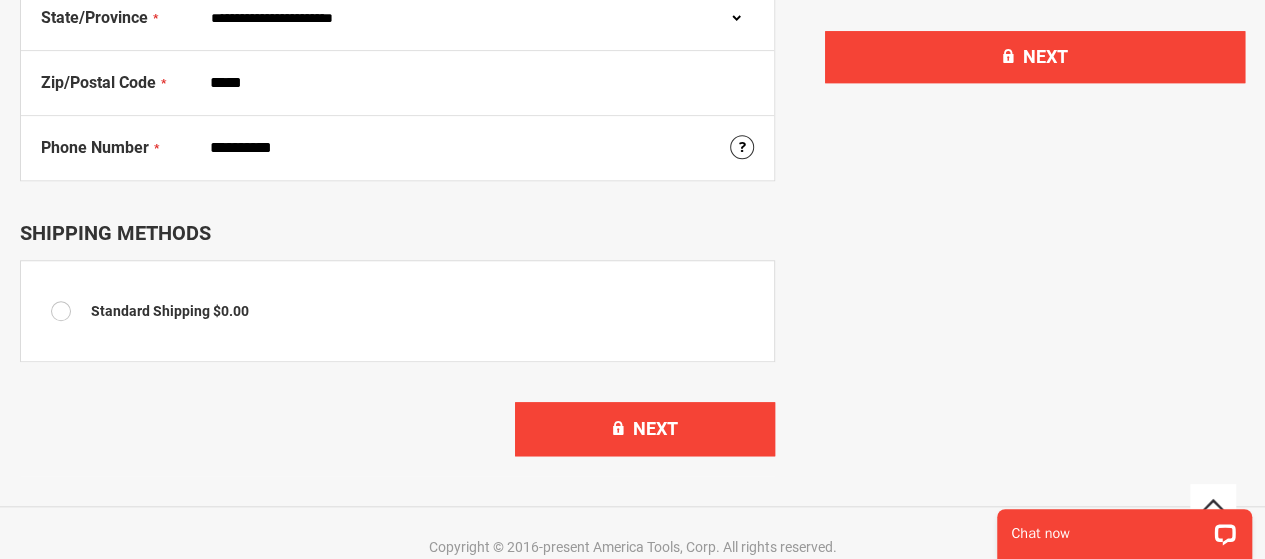 scroll, scrollTop: 900, scrollLeft: 0, axis: vertical 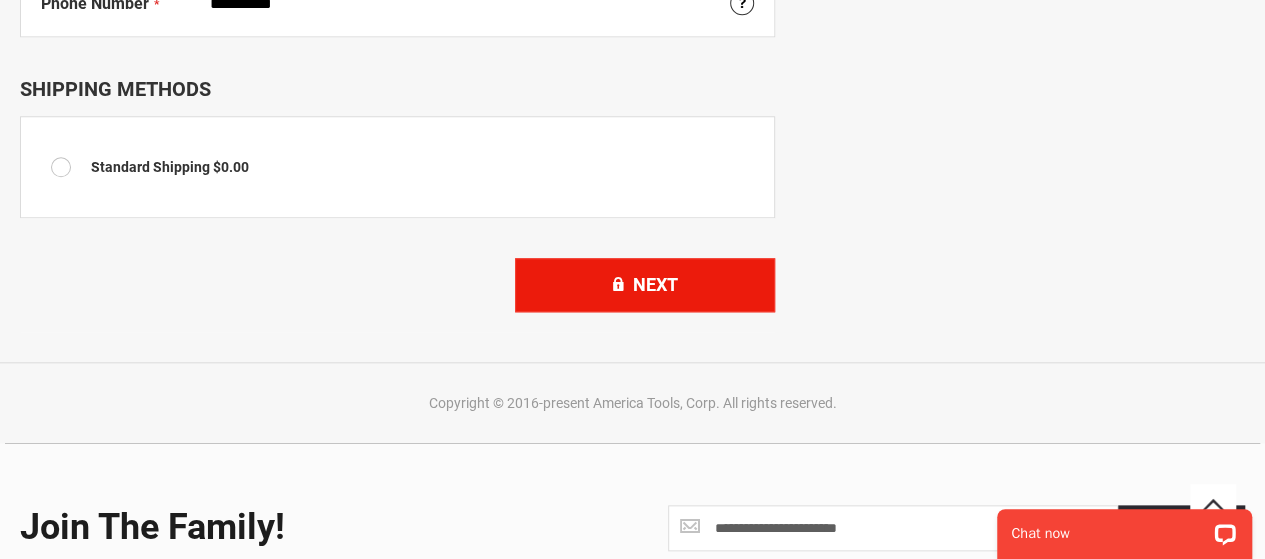 click on "Next" at bounding box center (645, 285) 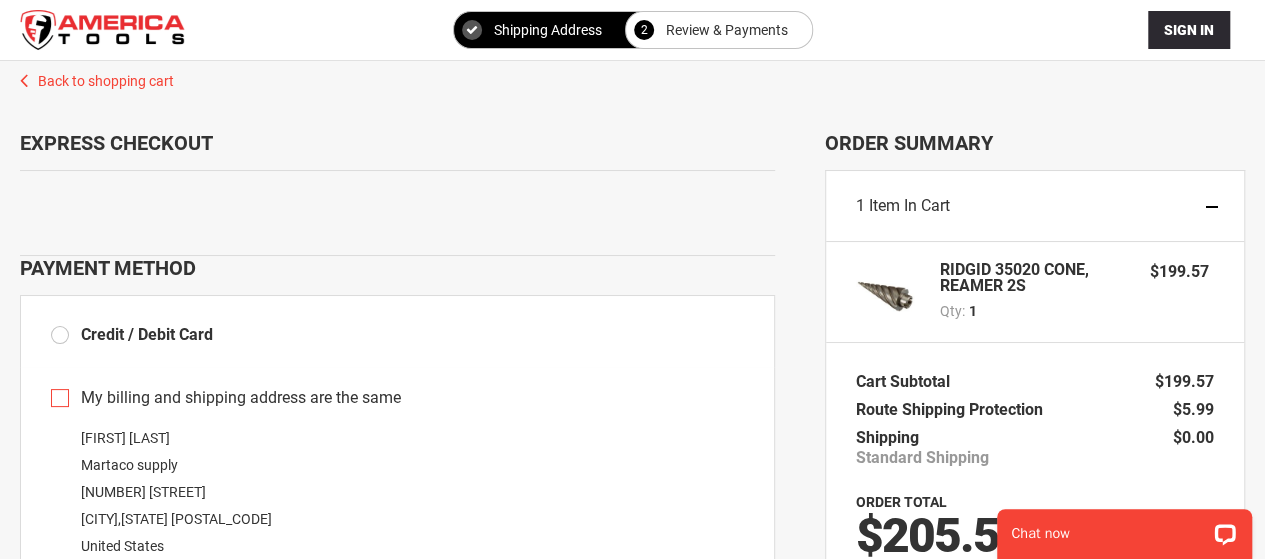 scroll, scrollTop: 100, scrollLeft: 0, axis: vertical 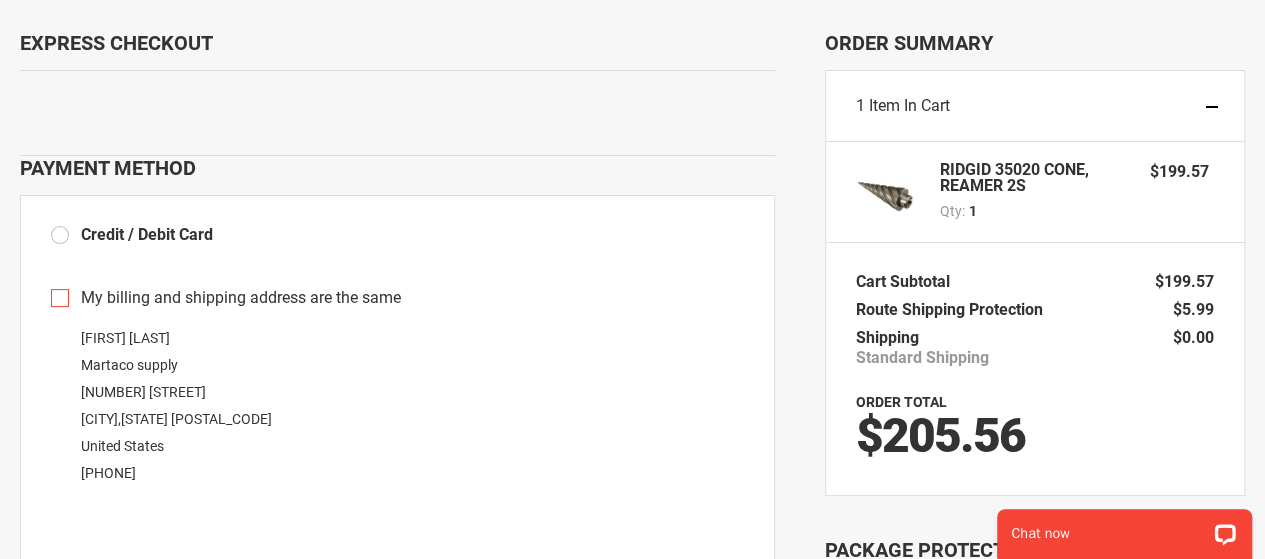 click on "My billing and shipping address are the same" at bounding box center [397, 298] 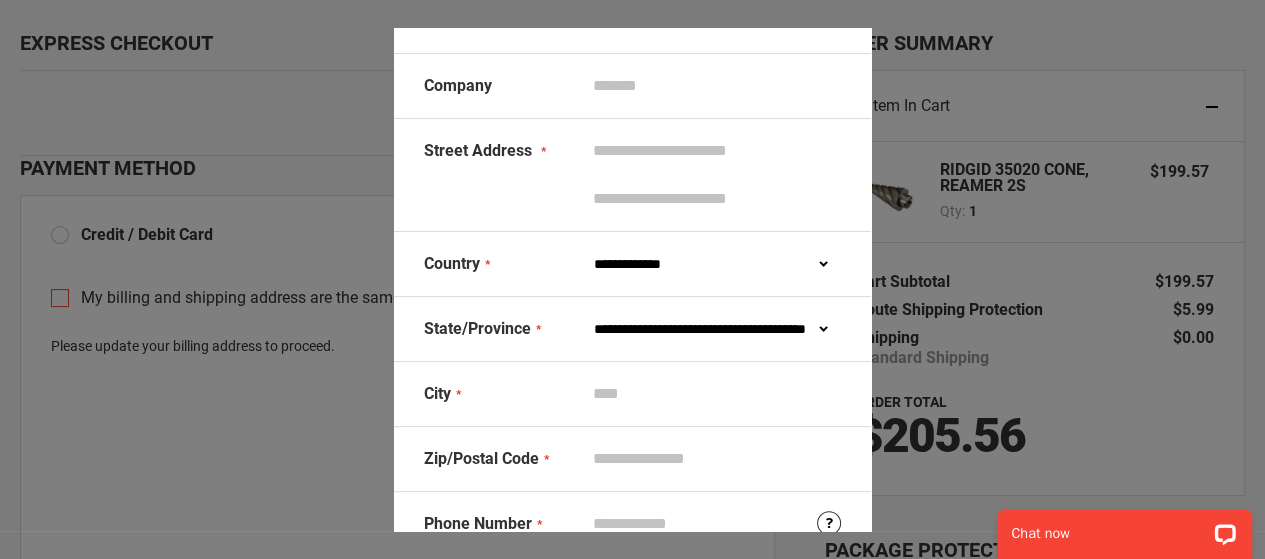 scroll, scrollTop: 0, scrollLeft: 0, axis: both 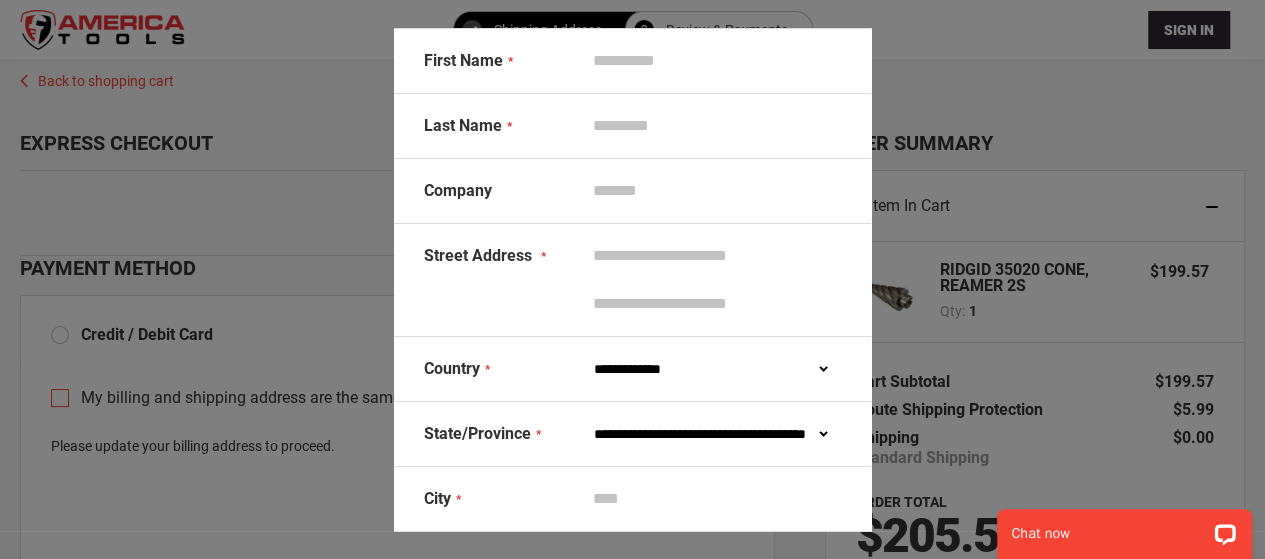 click on "First Name" at bounding box center [712, 61] 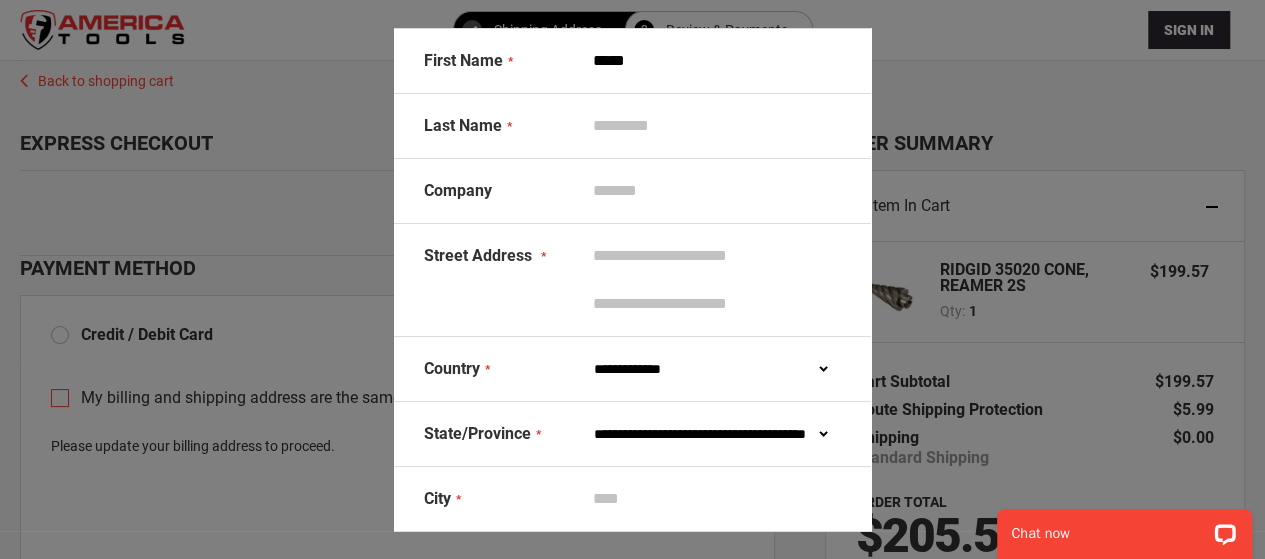 type on "****" 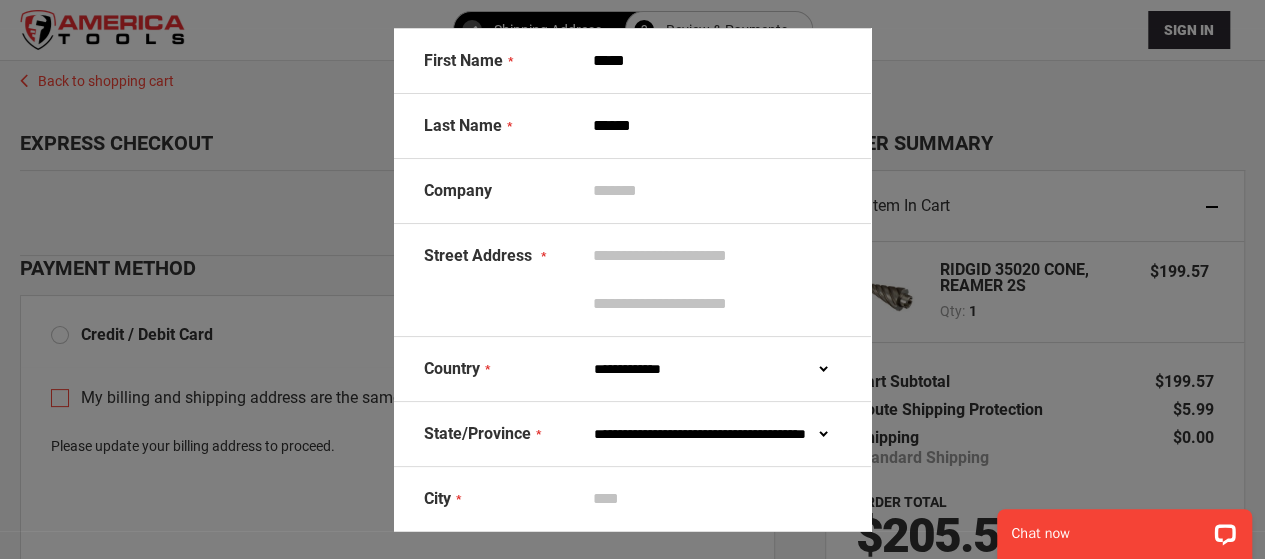 type on "******" 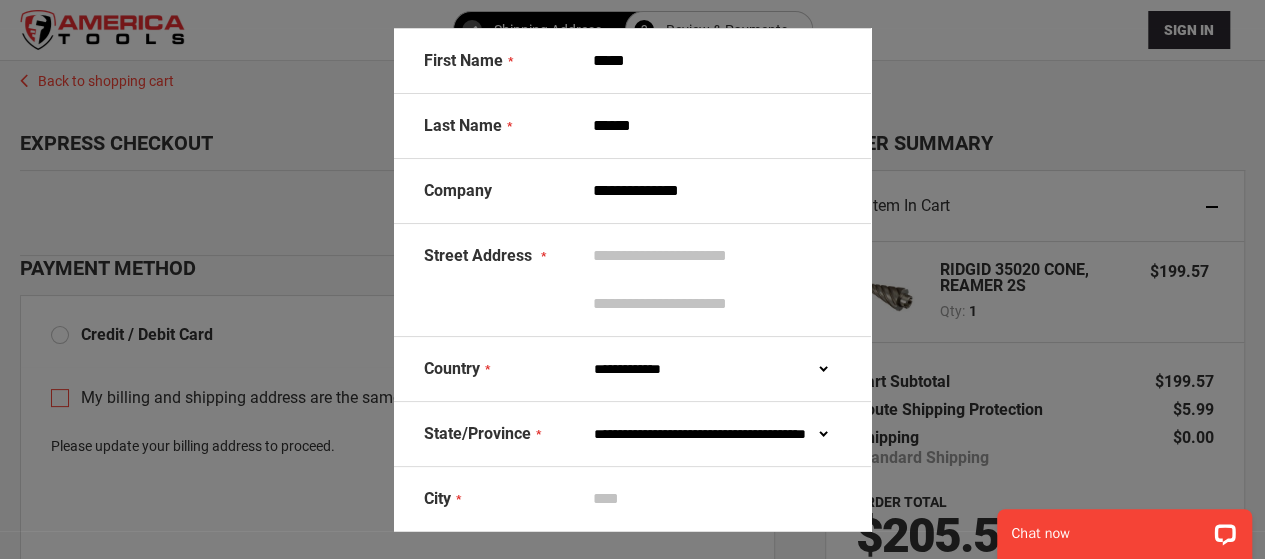 type on "**********" 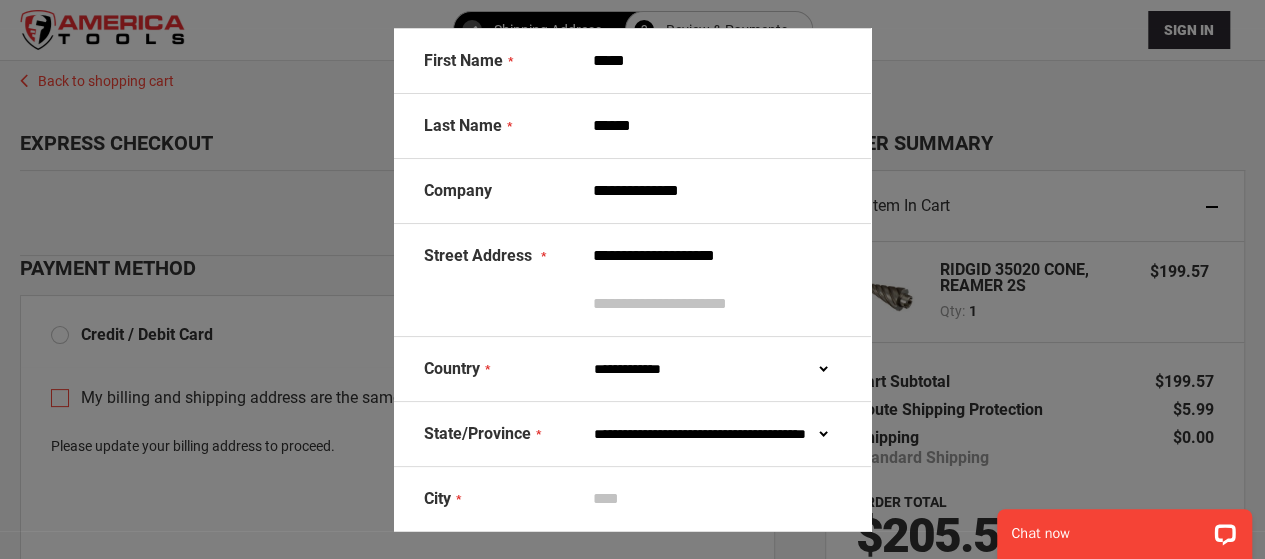 select on "**" 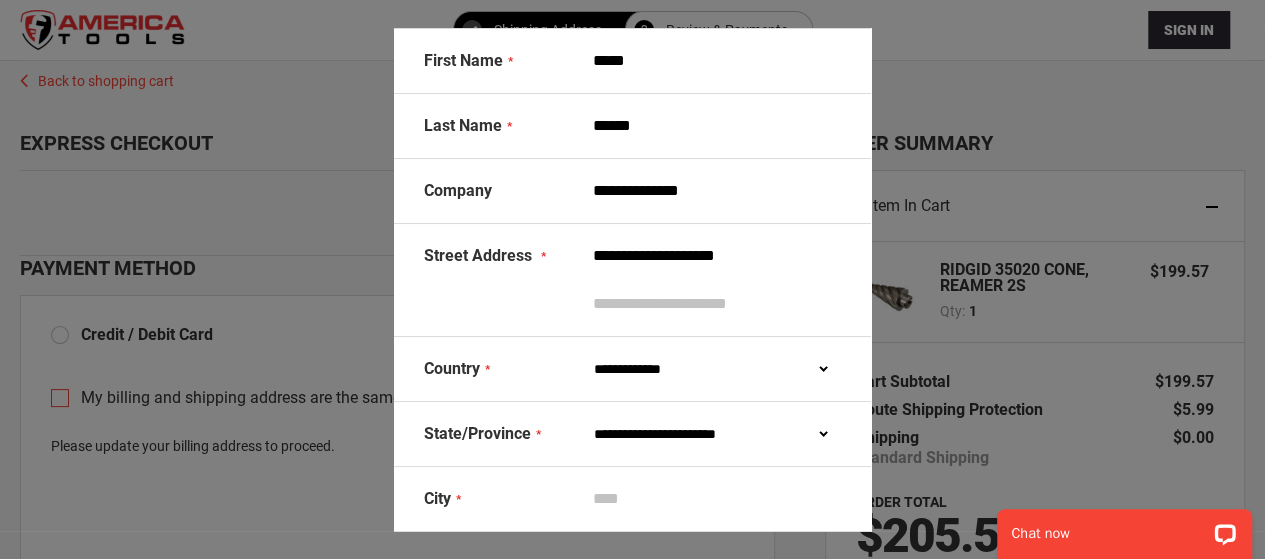 type on "*********" 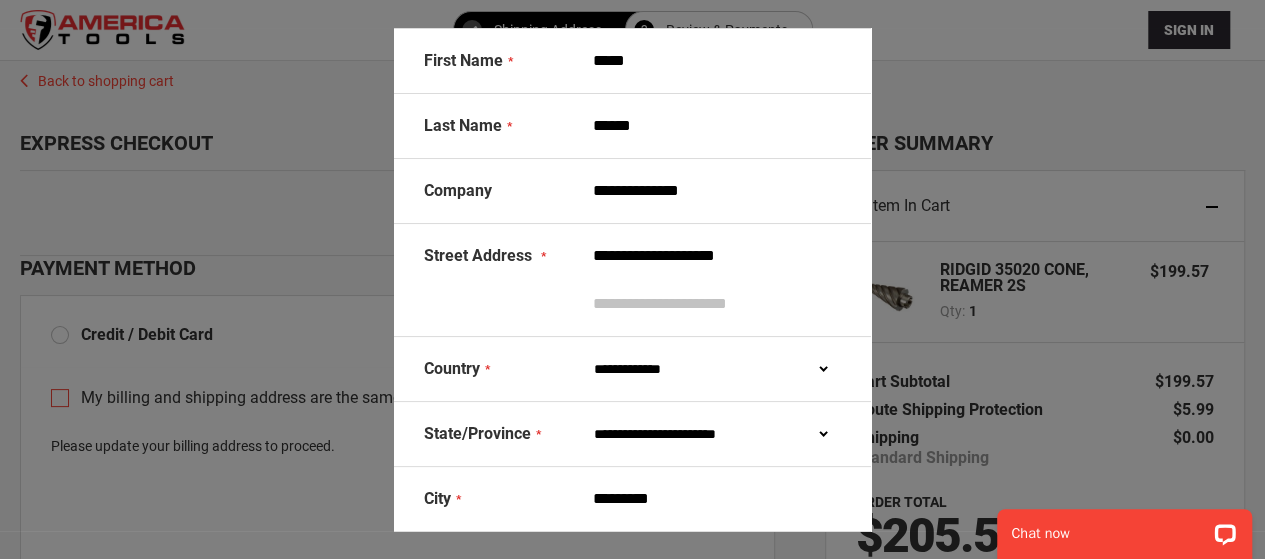 type on "*****" 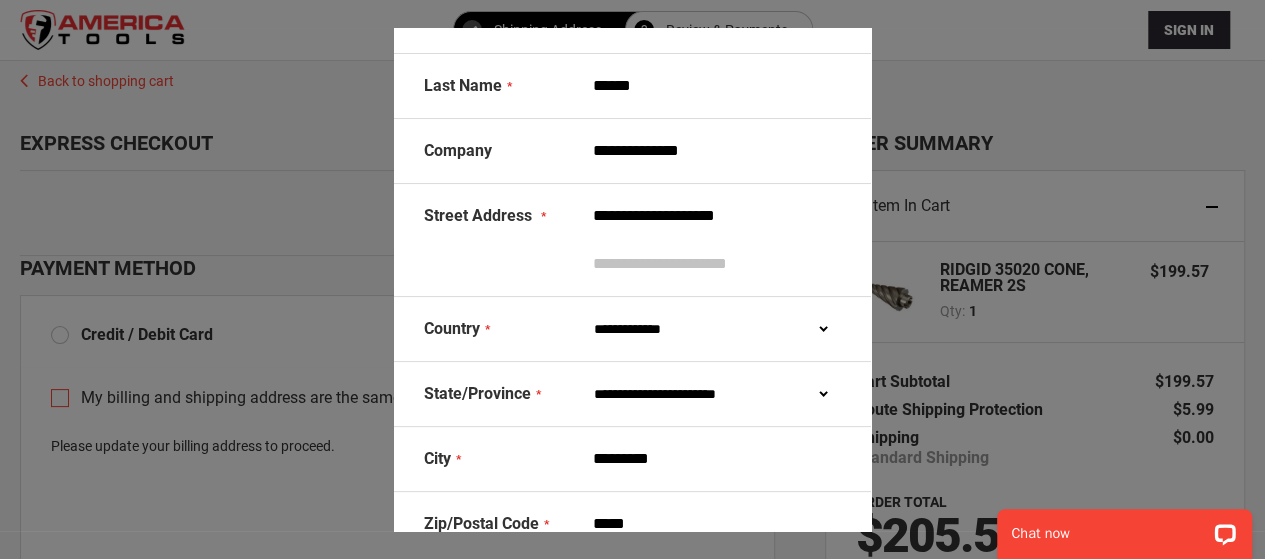 scroll, scrollTop: 0, scrollLeft: 0, axis: both 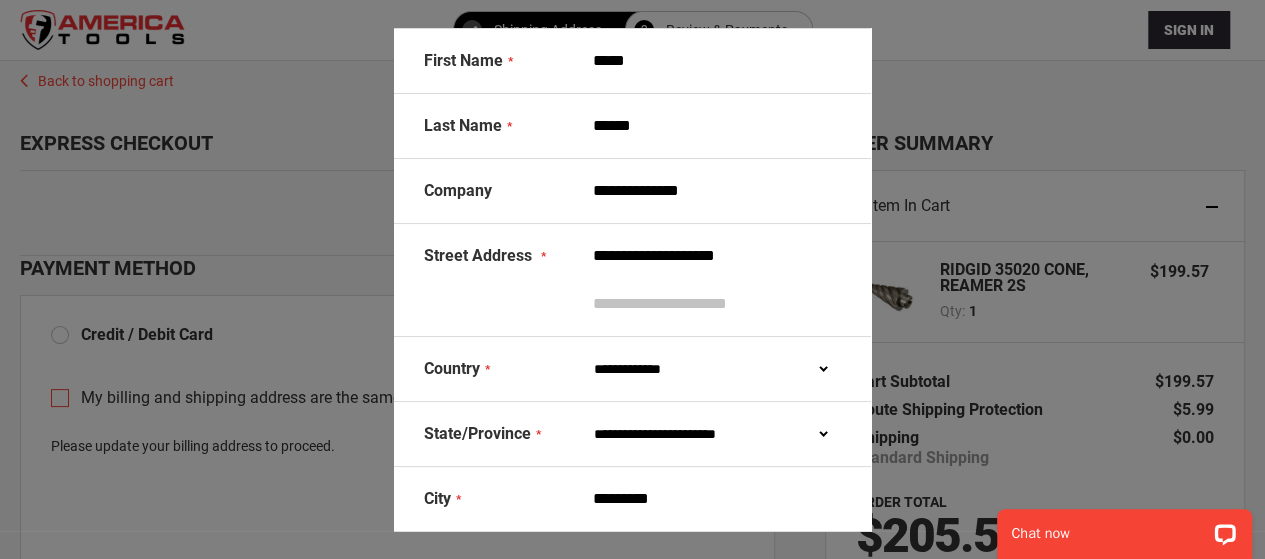 drag, startPoint x: 747, startPoint y: 256, endPoint x: 541, endPoint y: 287, distance: 208.31947 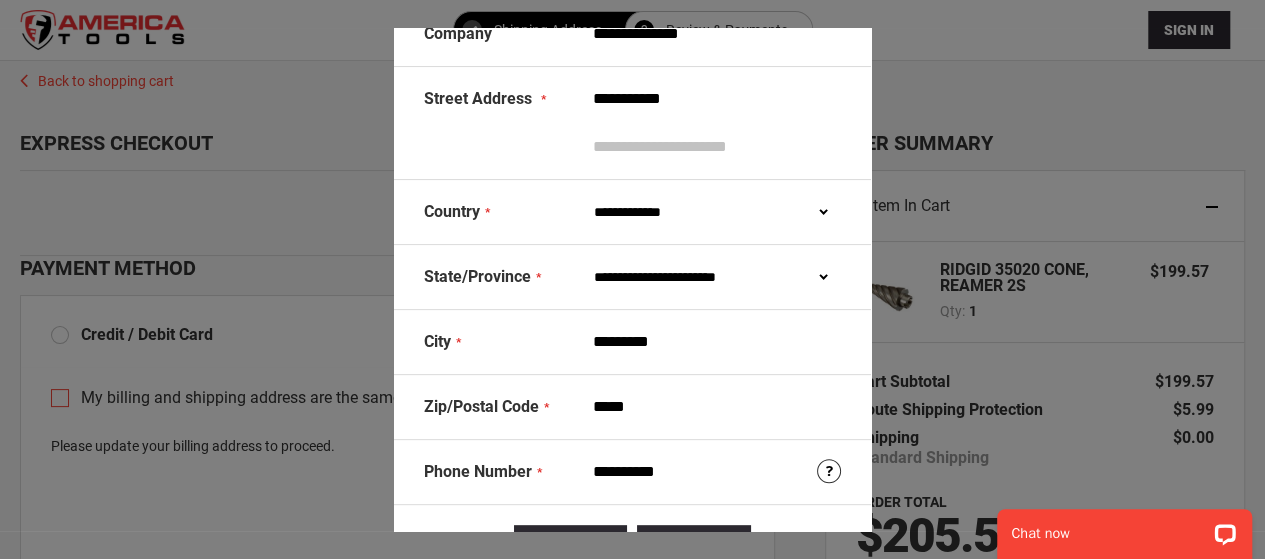 scroll, scrollTop: 205, scrollLeft: 0, axis: vertical 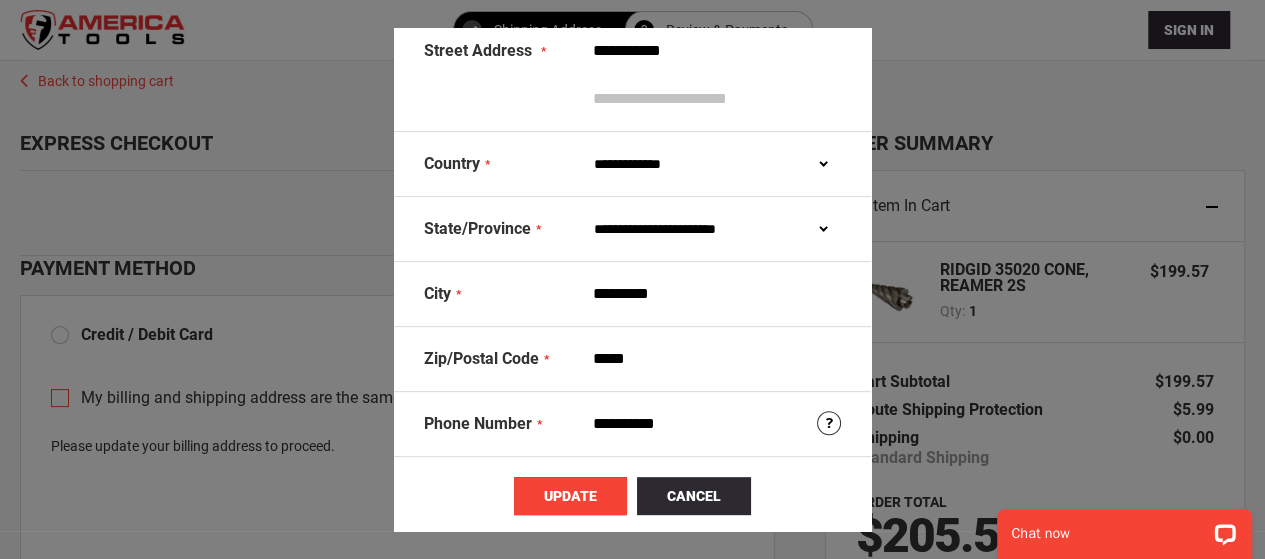 type on "**********" 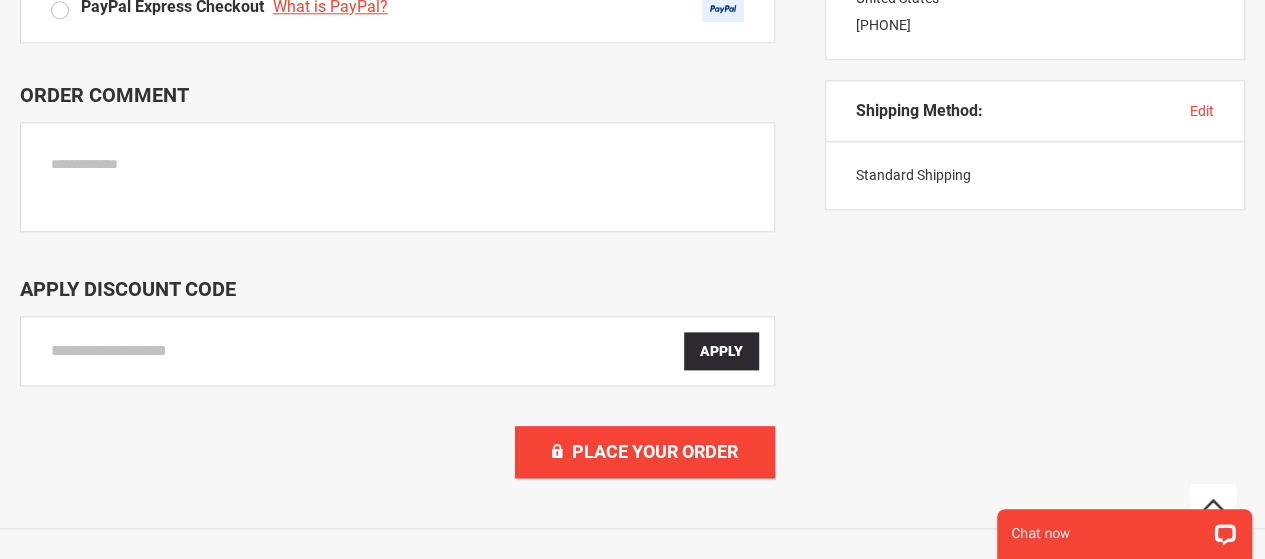 scroll, scrollTop: 1100, scrollLeft: 0, axis: vertical 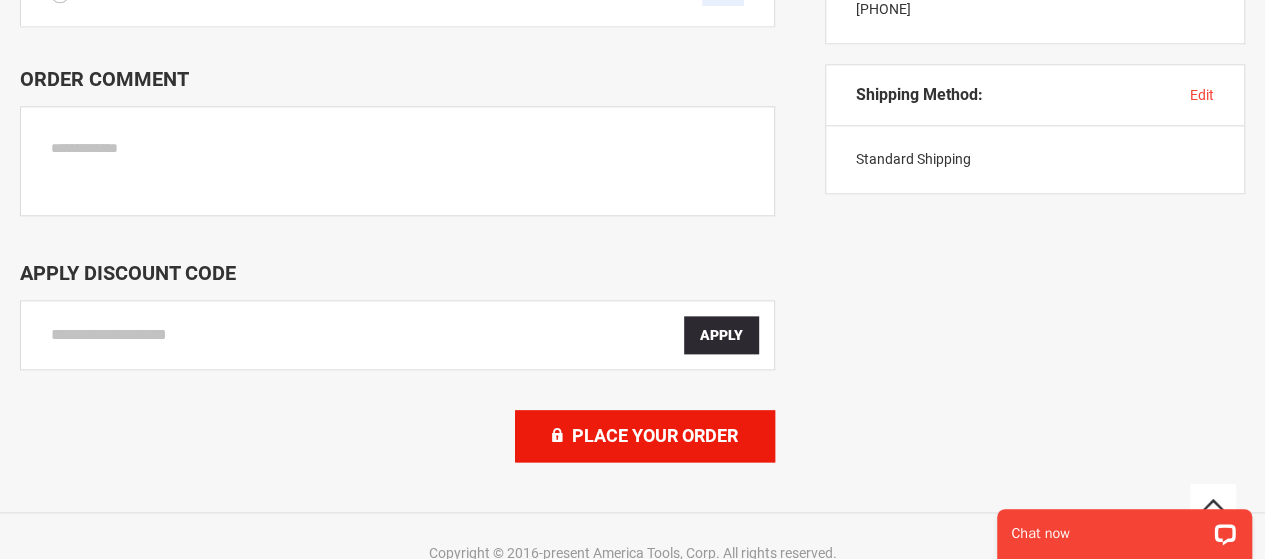 click on "Place Your Order" at bounding box center [655, 435] 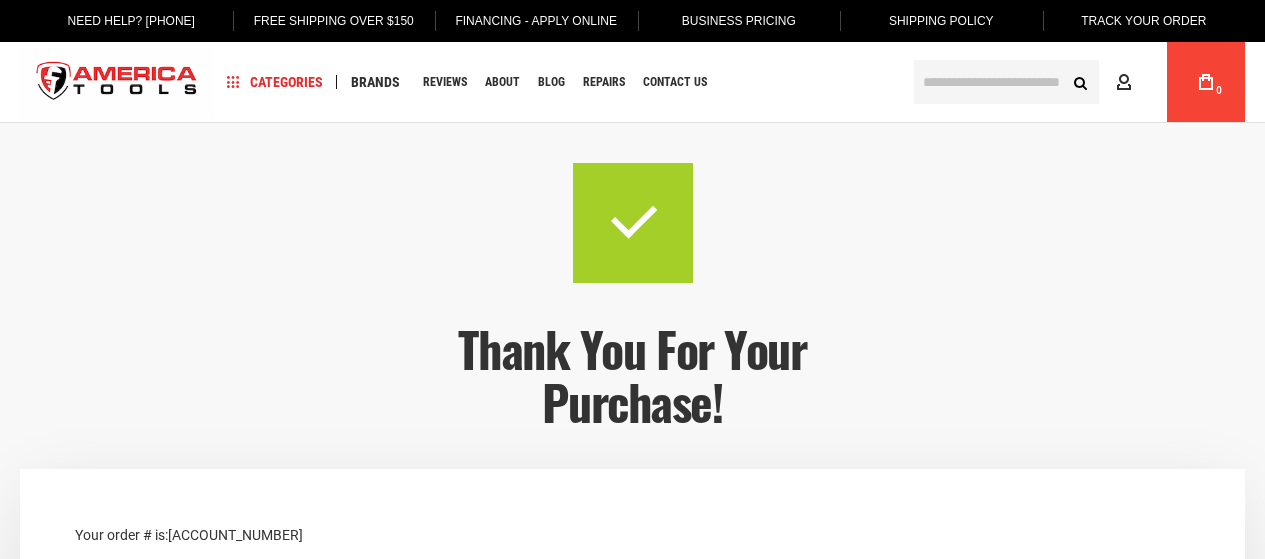 scroll, scrollTop: 0, scrollLeft: 0, axis: both 